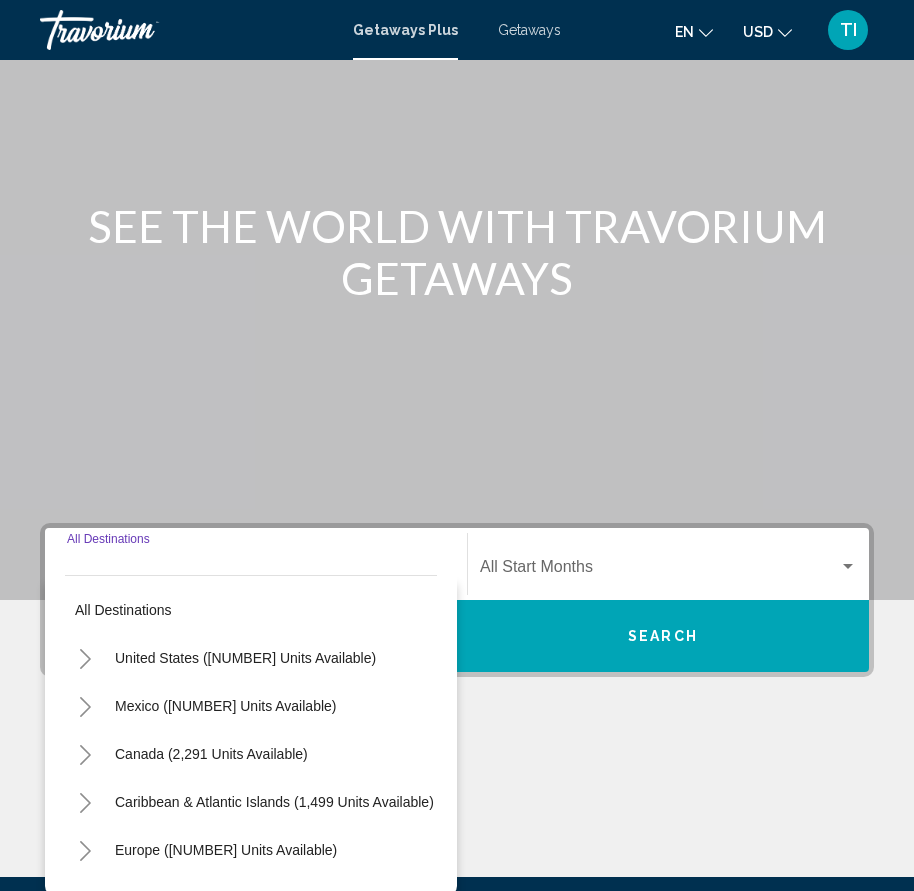 scroll, scrollTop: 231, scrollLeft: 0, axis: vertical 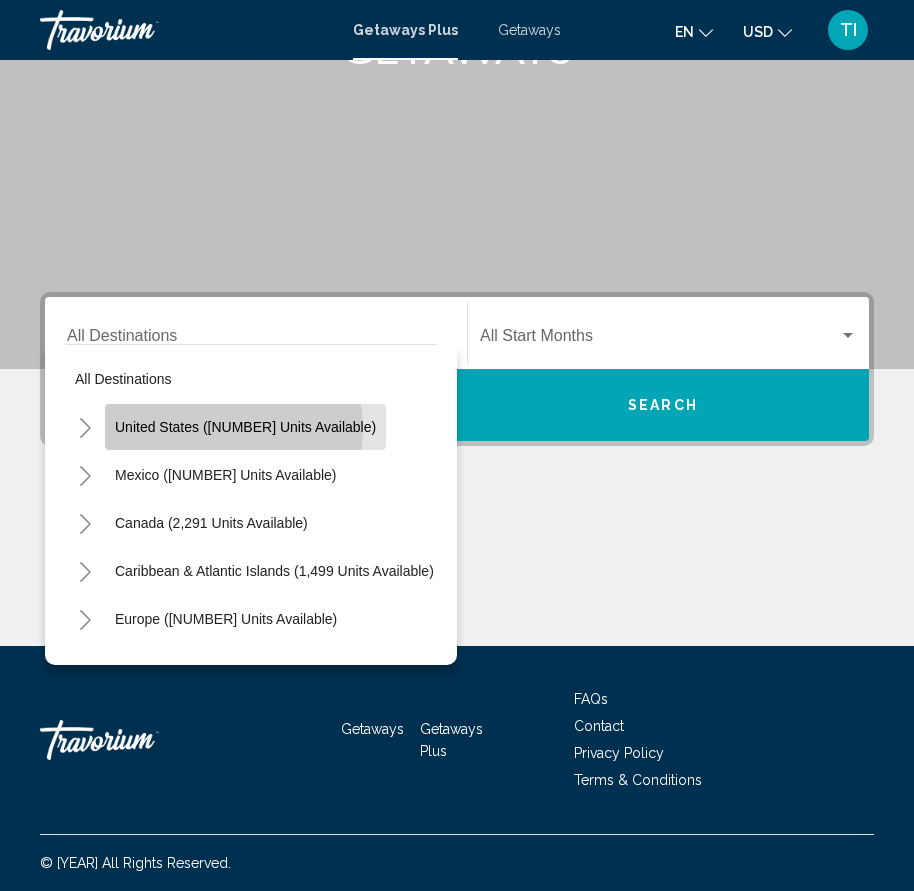 click on "United States ([NUMBER] units available)" at bounding box center [245, 427] 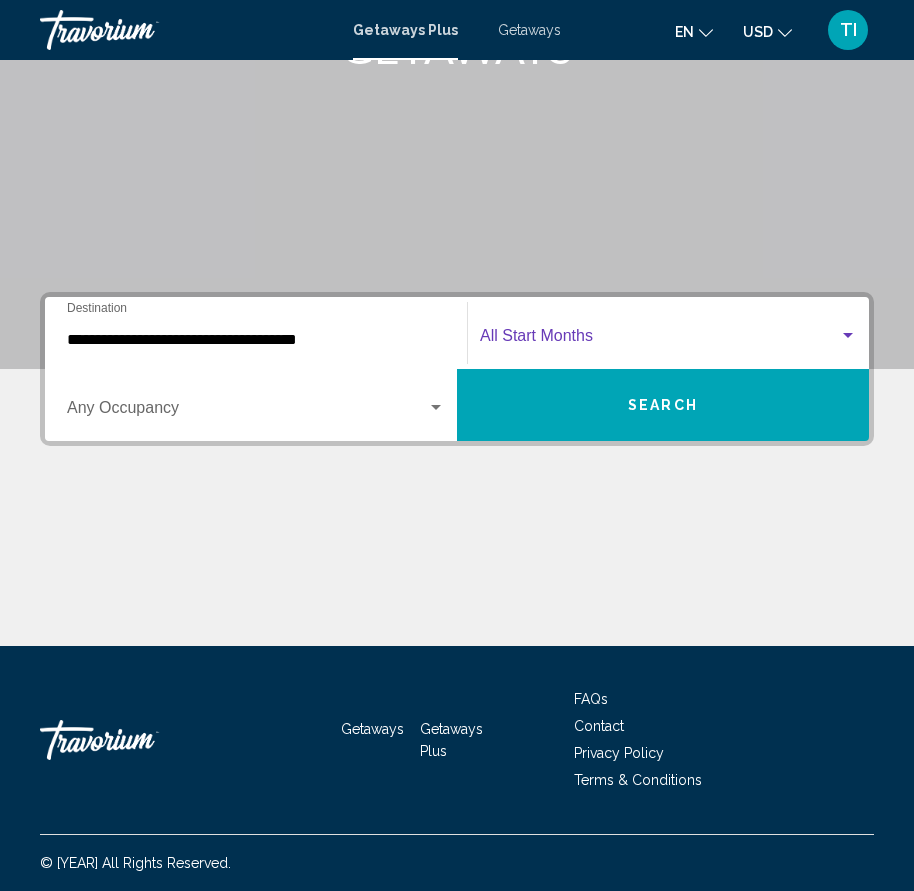 click at bounding box center (848, 336) 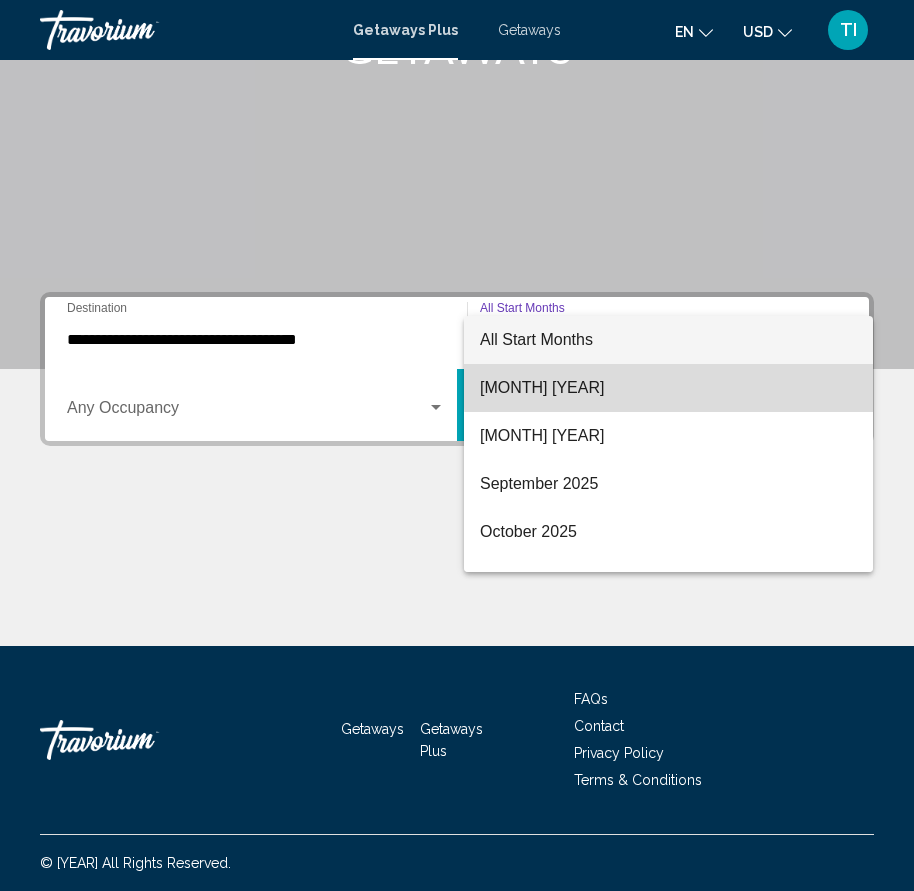 click on "[MONTH] [YEAR]" at bounding box center [668, 388] 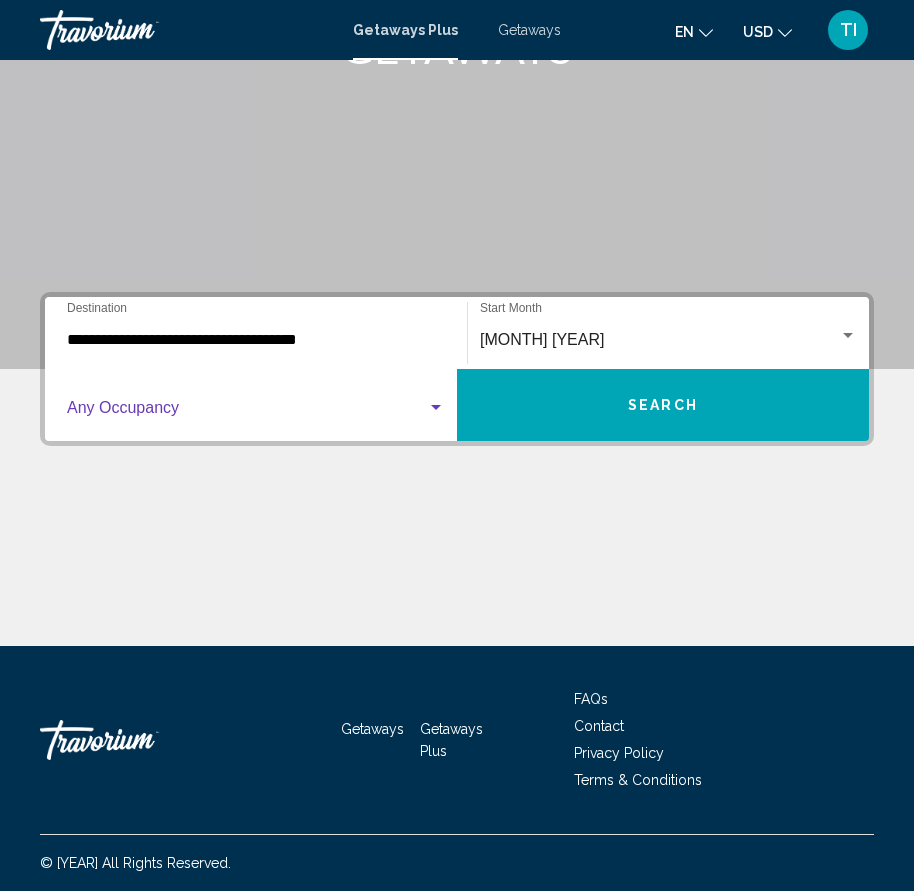 click at bounding box center [436, 408] 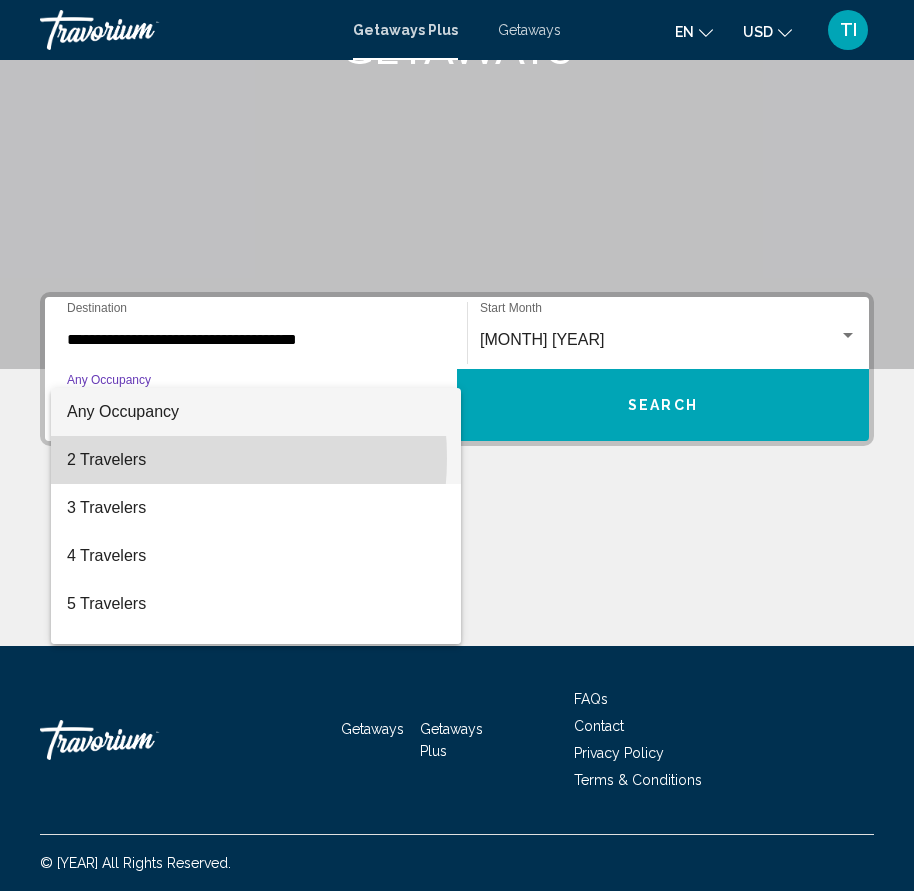 click on "2 Travelers" at bounding box center (256, 460) 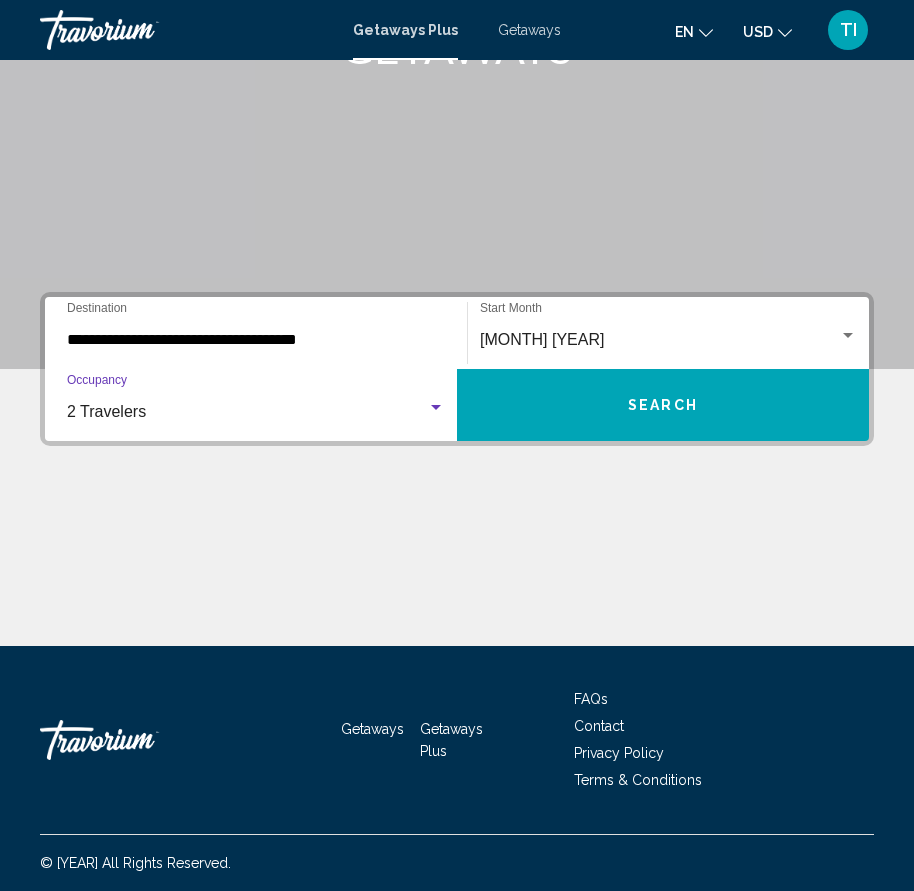 click on "Getaways" at bounding box center (529, 30) 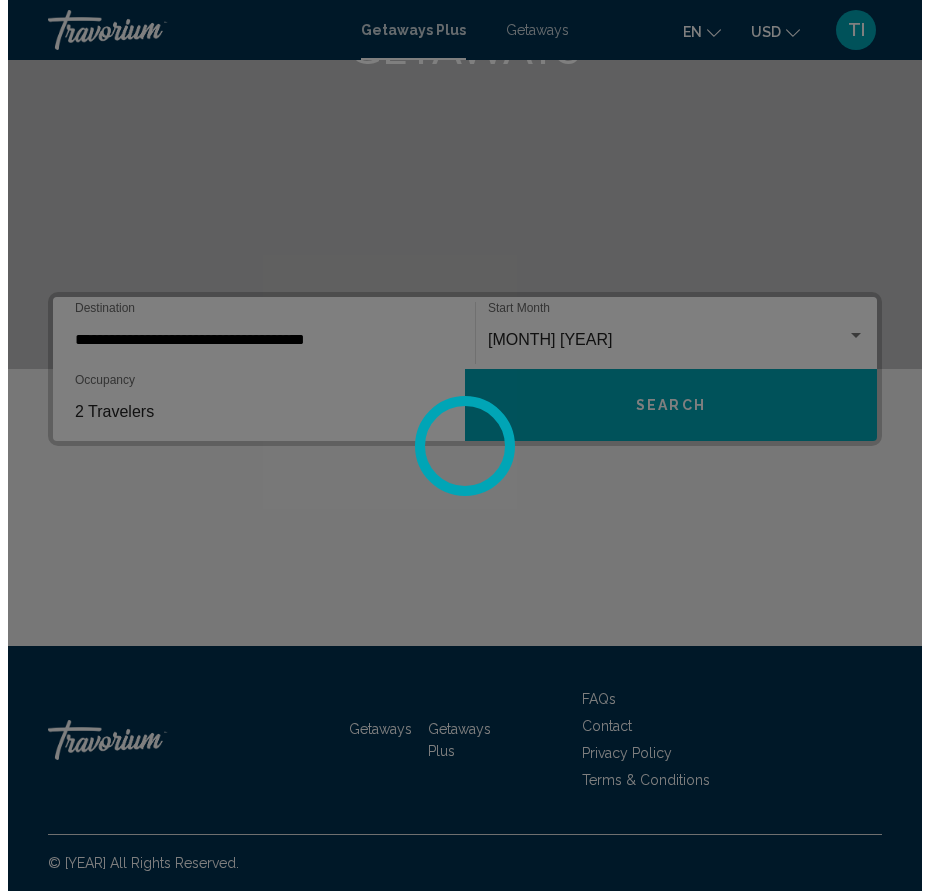 scroll, scrollTop: 0, scrollLeft: 0, axis: both 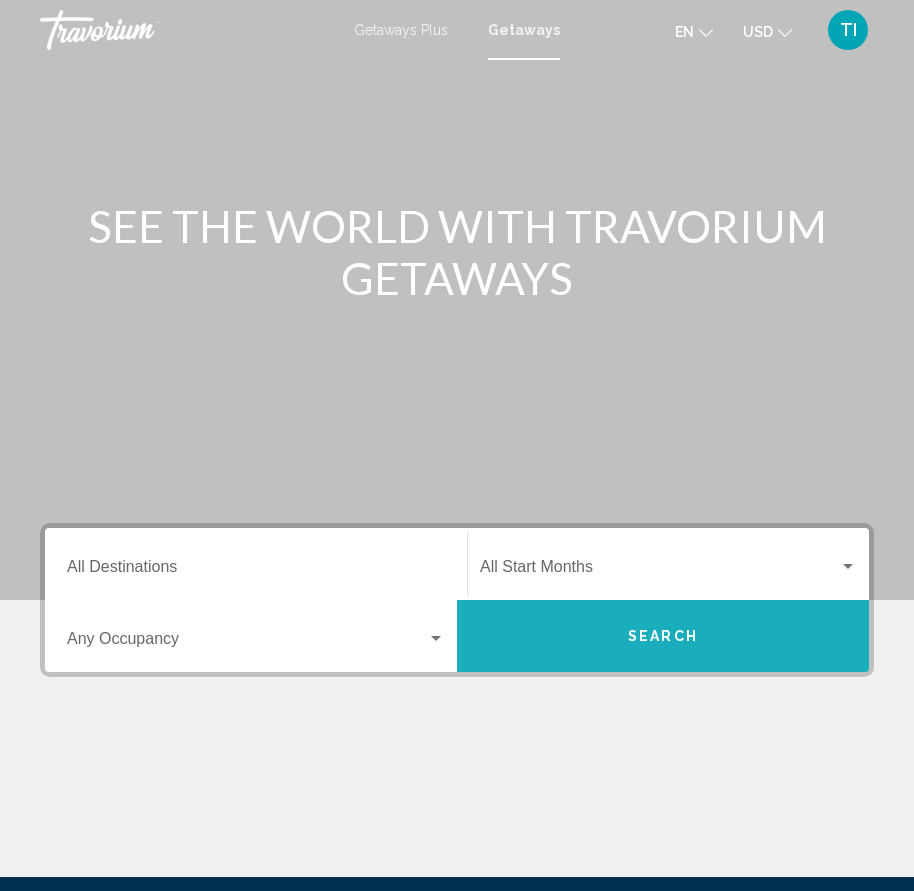 click on "Search" at bounding box center (663, 636) 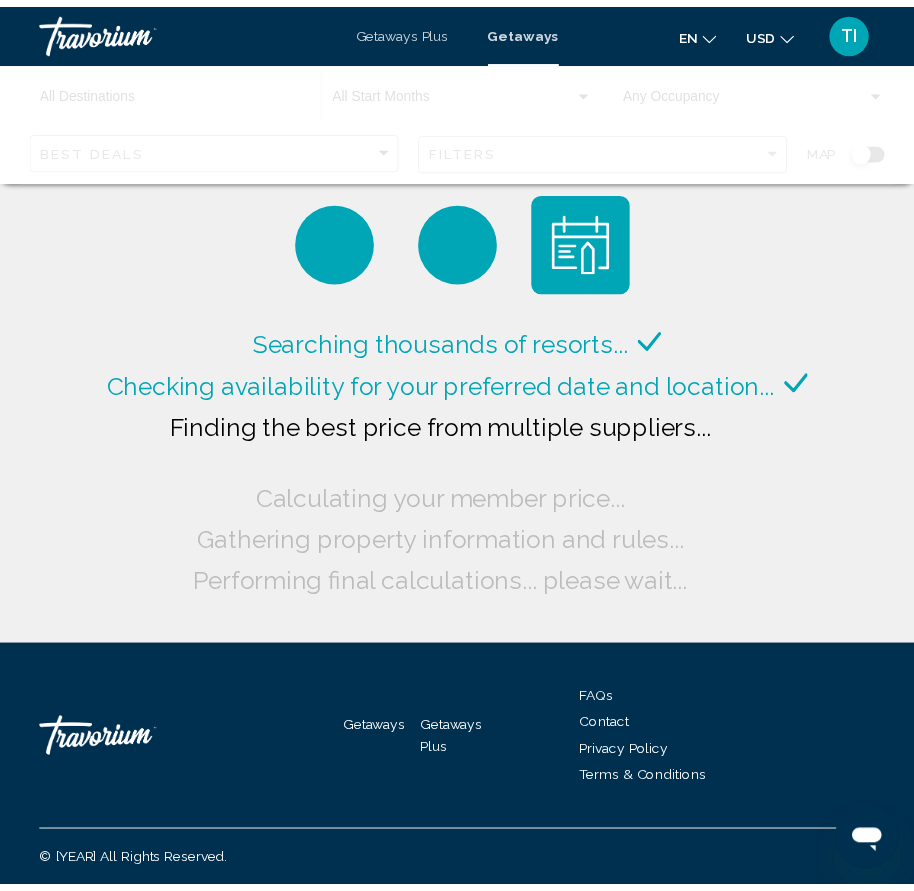 scroll, scrollTop: 0, scrollLeft: 0, axis: both 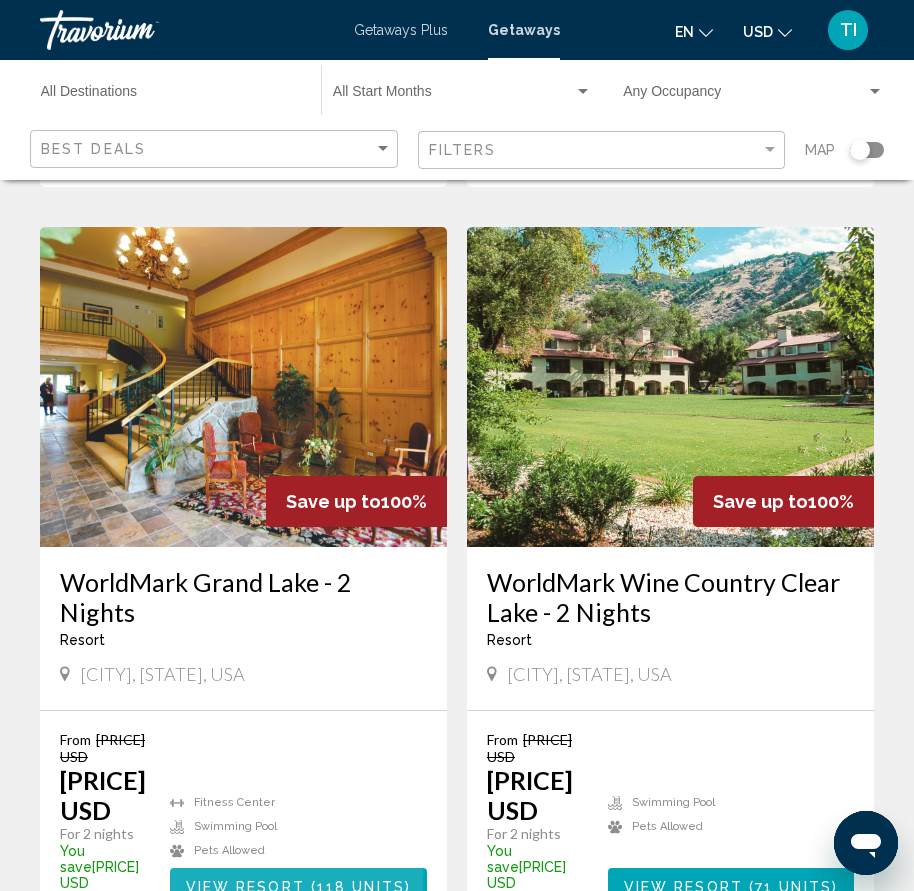 click on "View Resort" at bounding box center (245, 887) 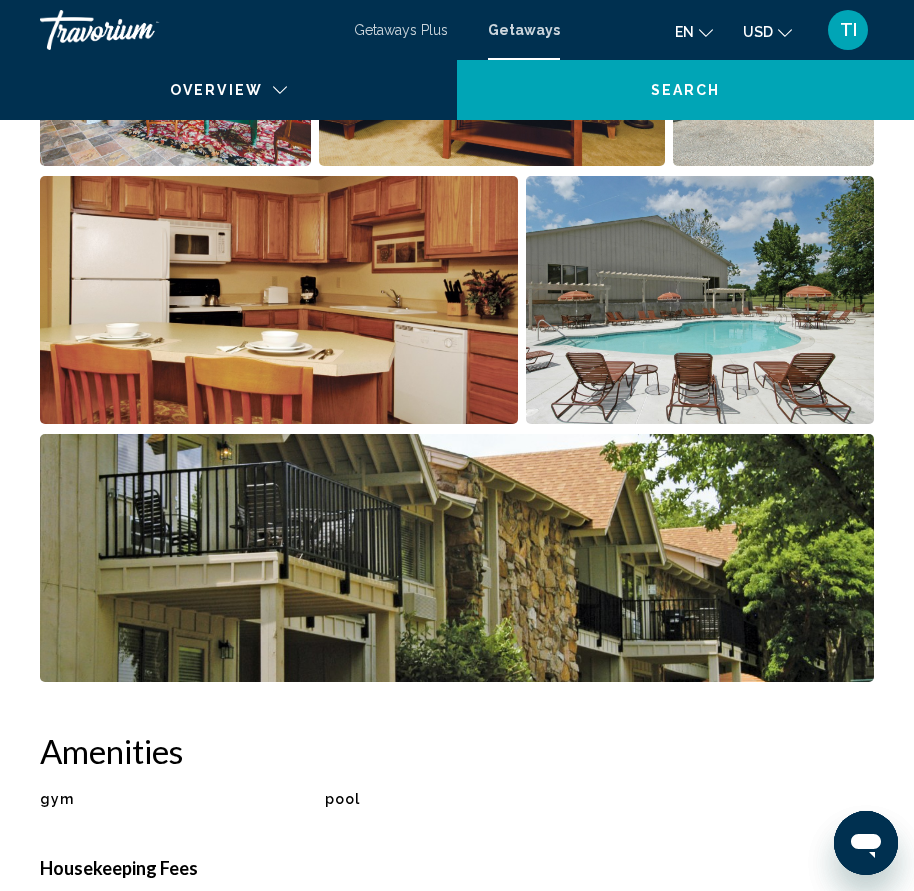 scroll, scrollTop: 90, scrollLeft: 0, axis: vertical 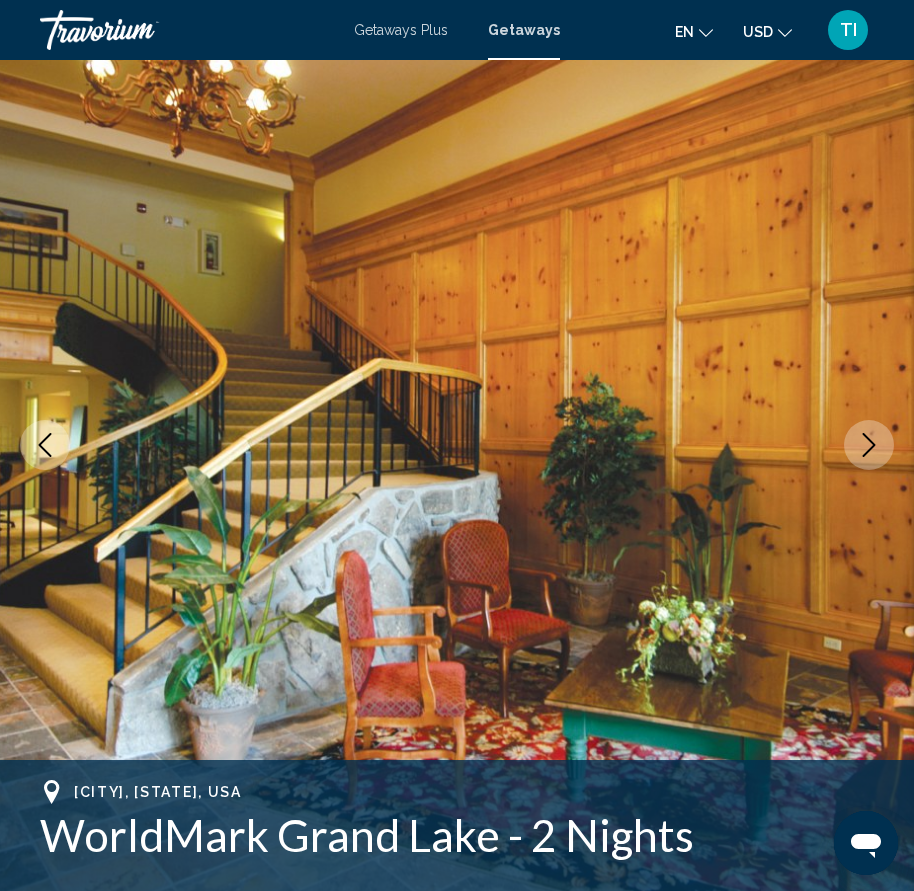 type 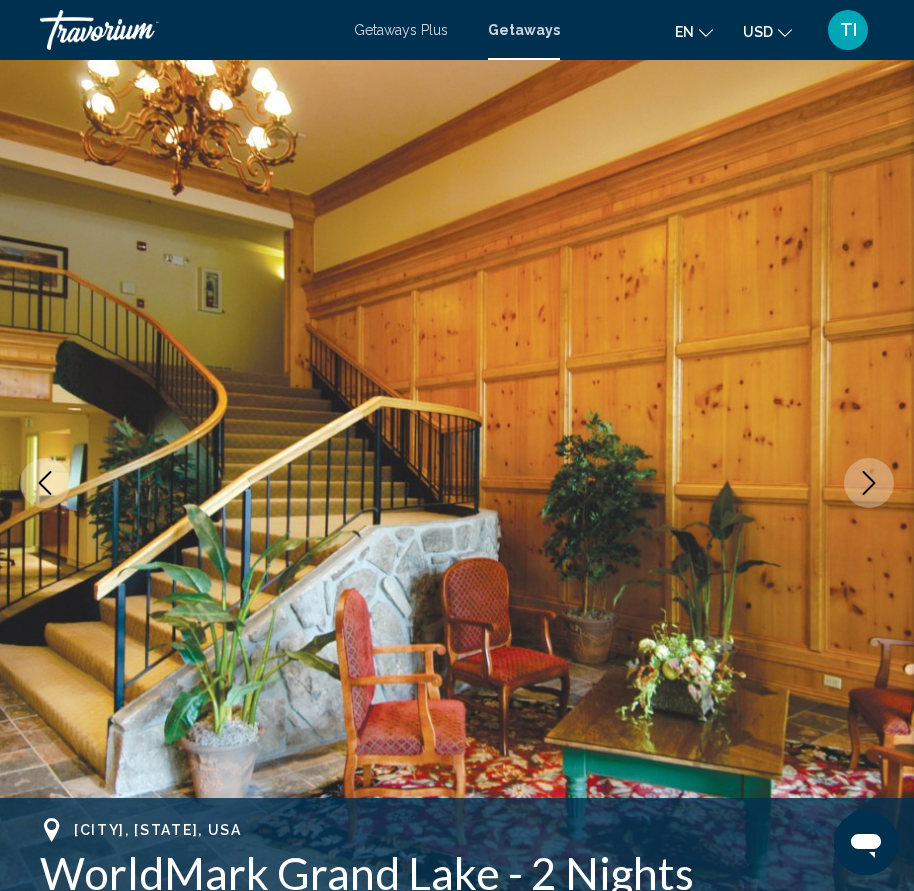 scroll, scrollTop: 0, scrollLeft: 0, axis: both 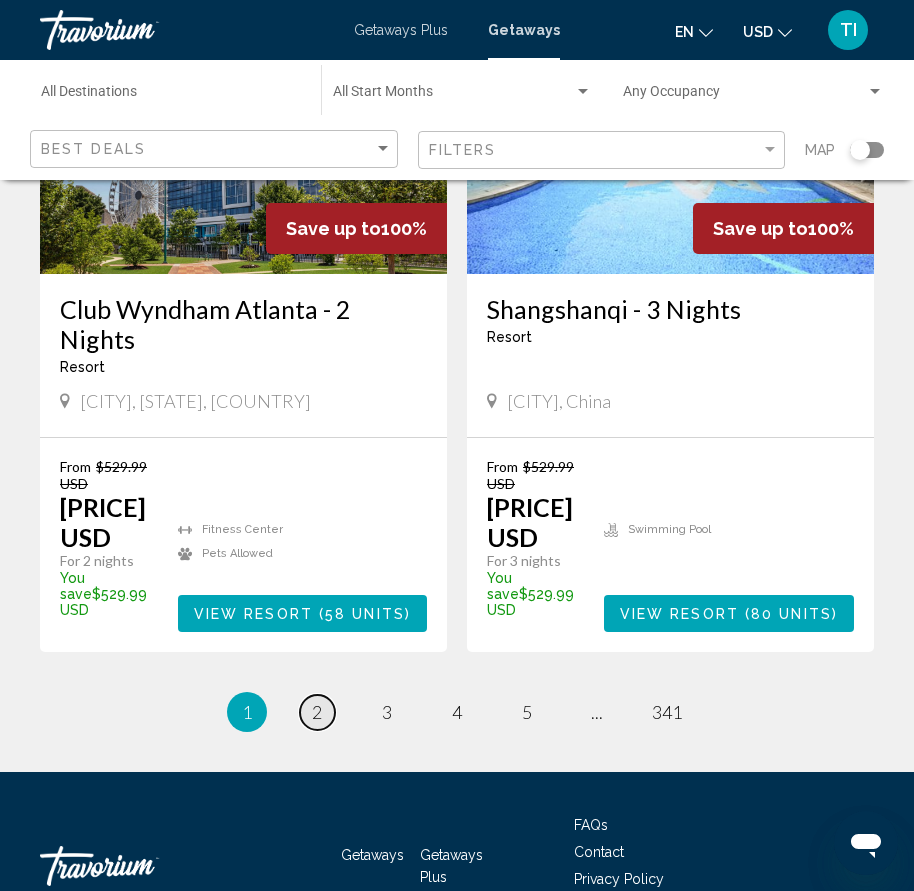 click on "2" at bounding box center [317, 712] 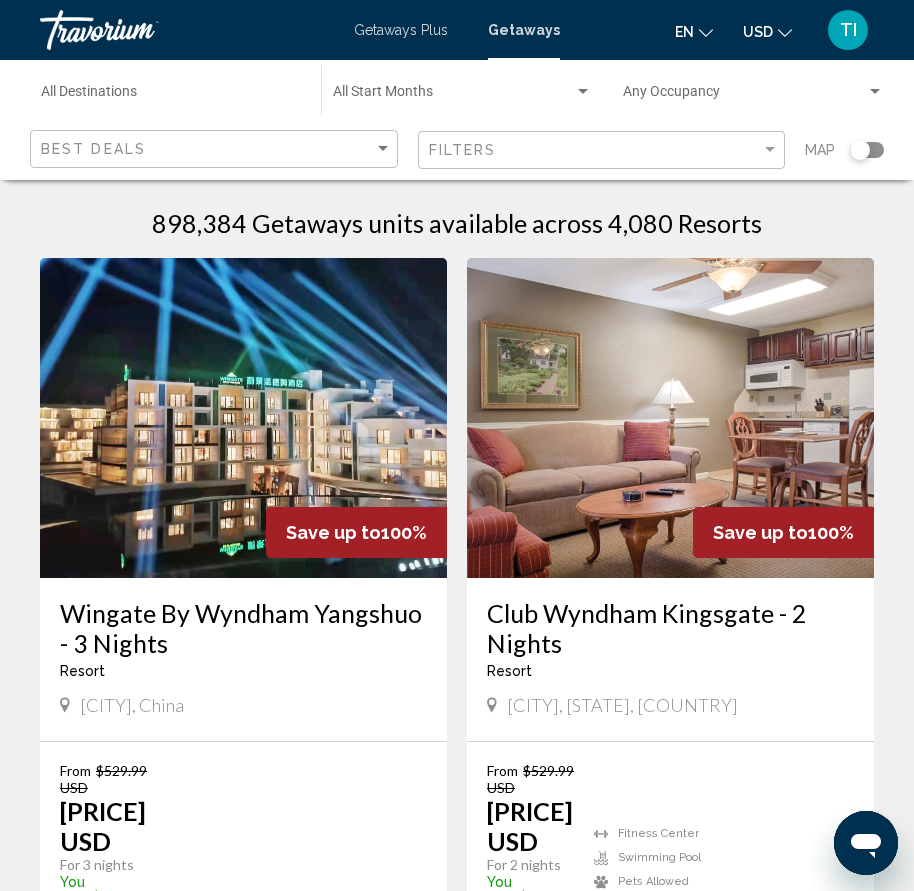 scroll, scrollTop: 0, scrollLeft: 0, axis: both 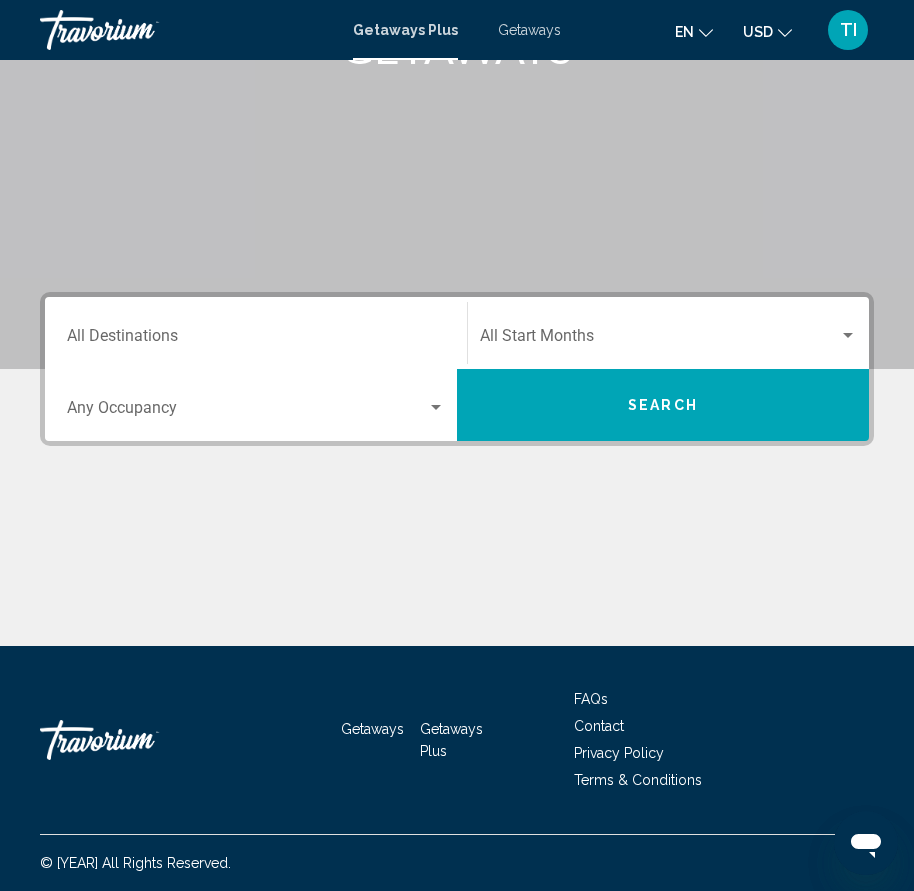 click on "TI" at bounding box center [848, 30] 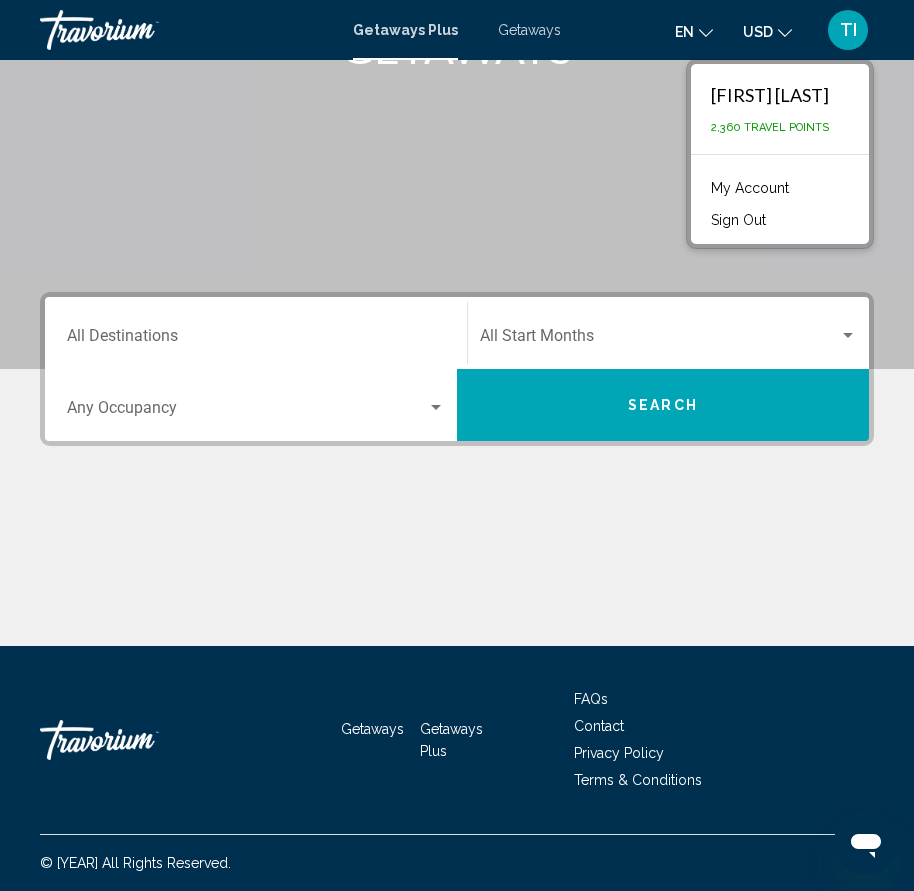 click on "My Account" at bounding box center [750, 188] 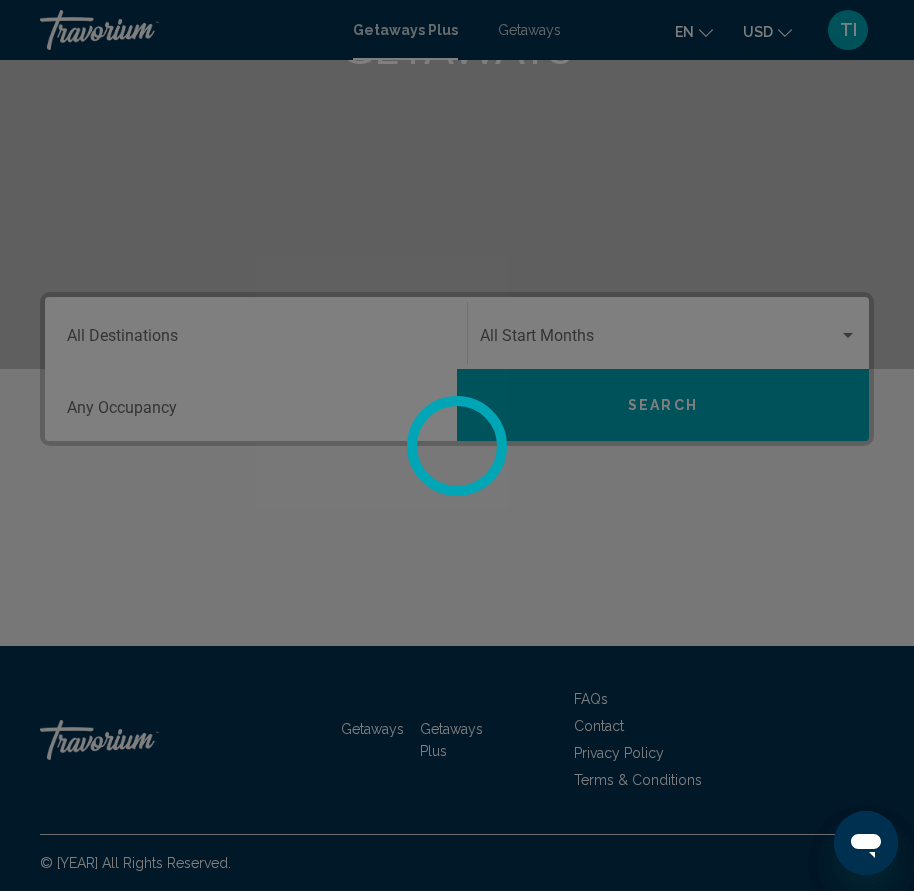 scroll, scrollTop: 0, scrollLeft: 0, axis: both 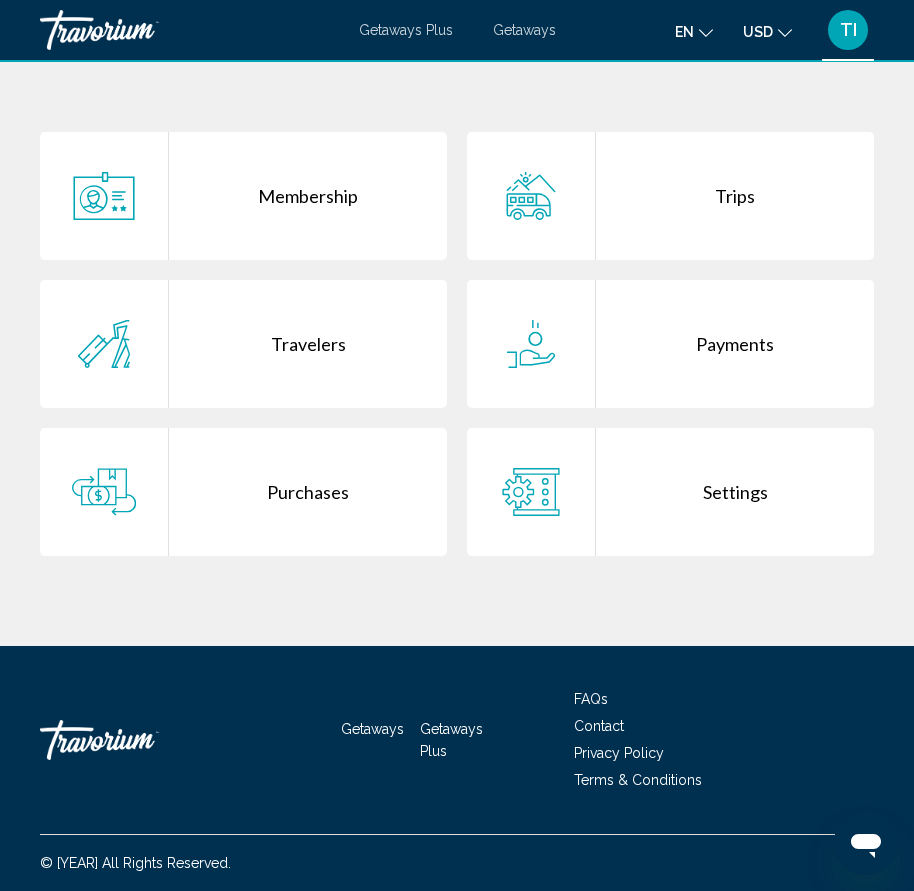 click on "Trips" at bounding box center [735, 196] 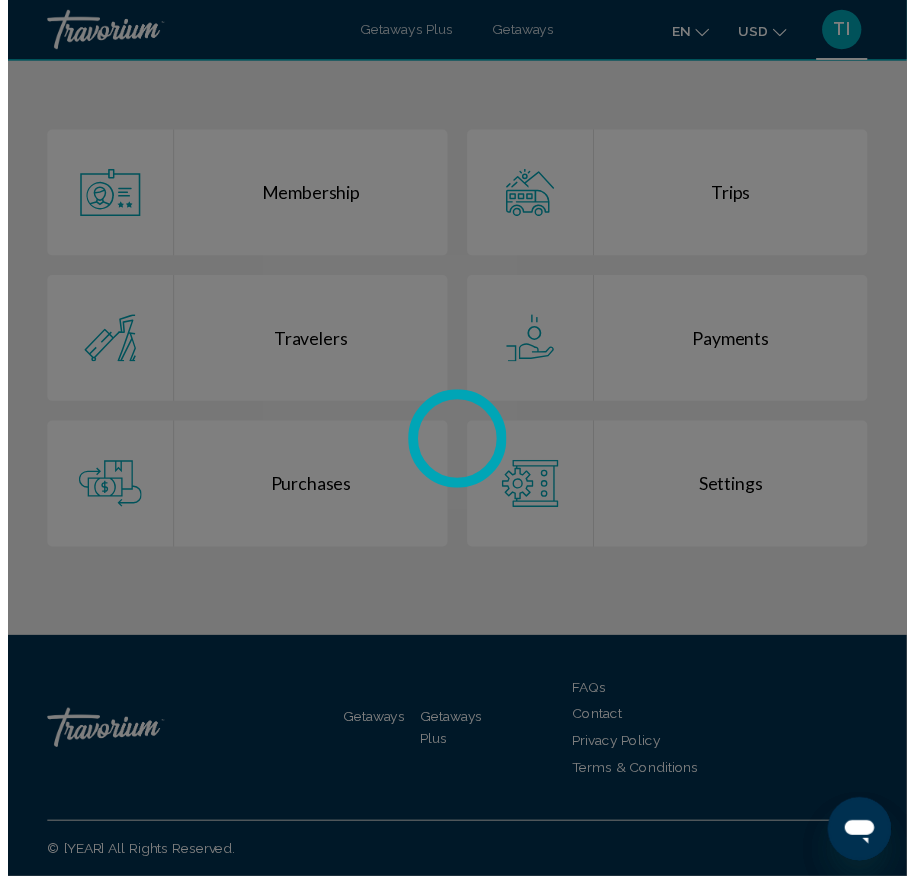 scroll, scrollTop: 0, scrollLeft: 0, axis: both 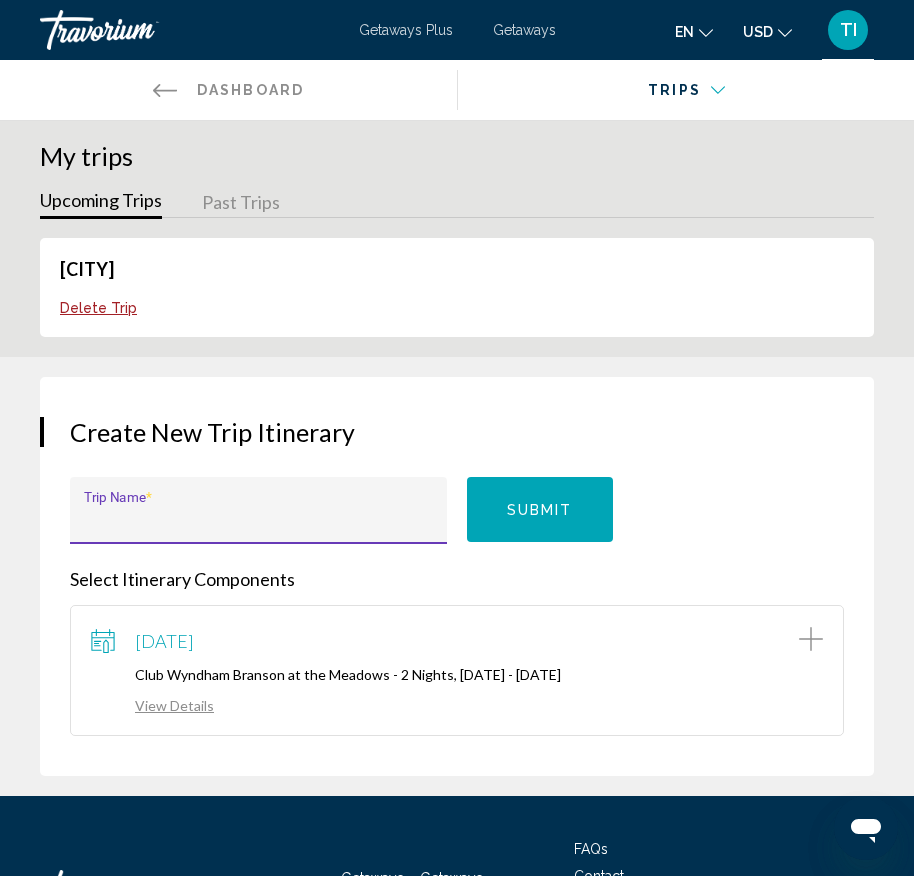 click on "Trip Name  *" at bounding box center (259, 520) 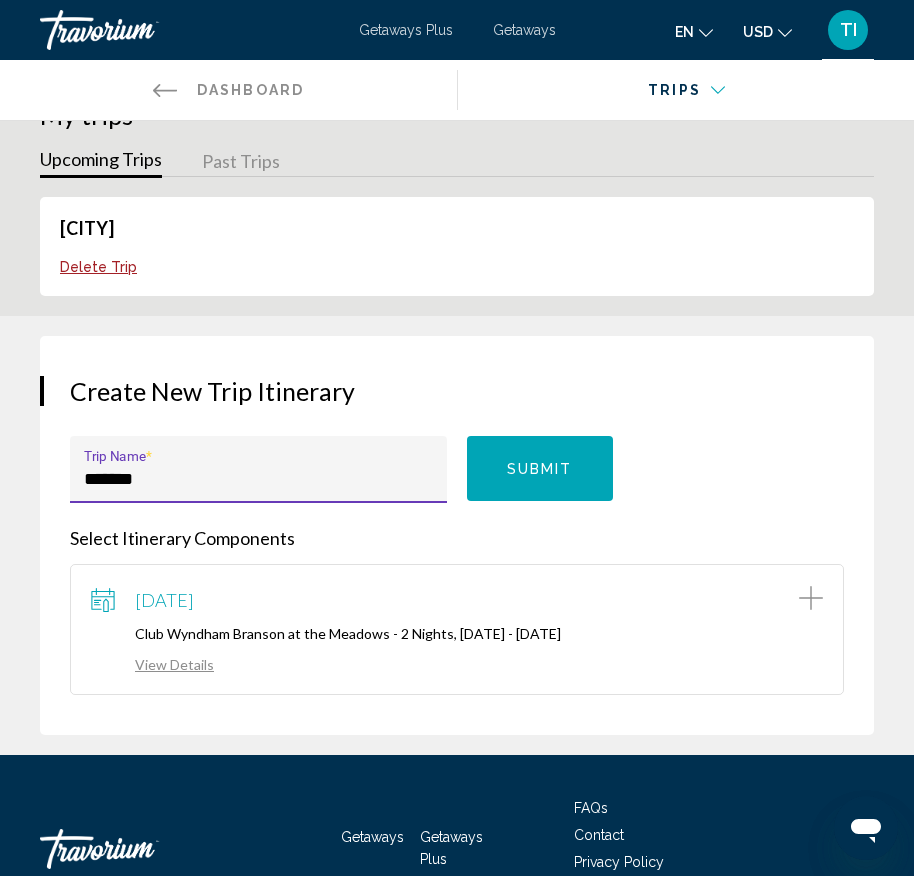 scroll, scrollTop: 45, scrollLeft: 0, axis: vertical 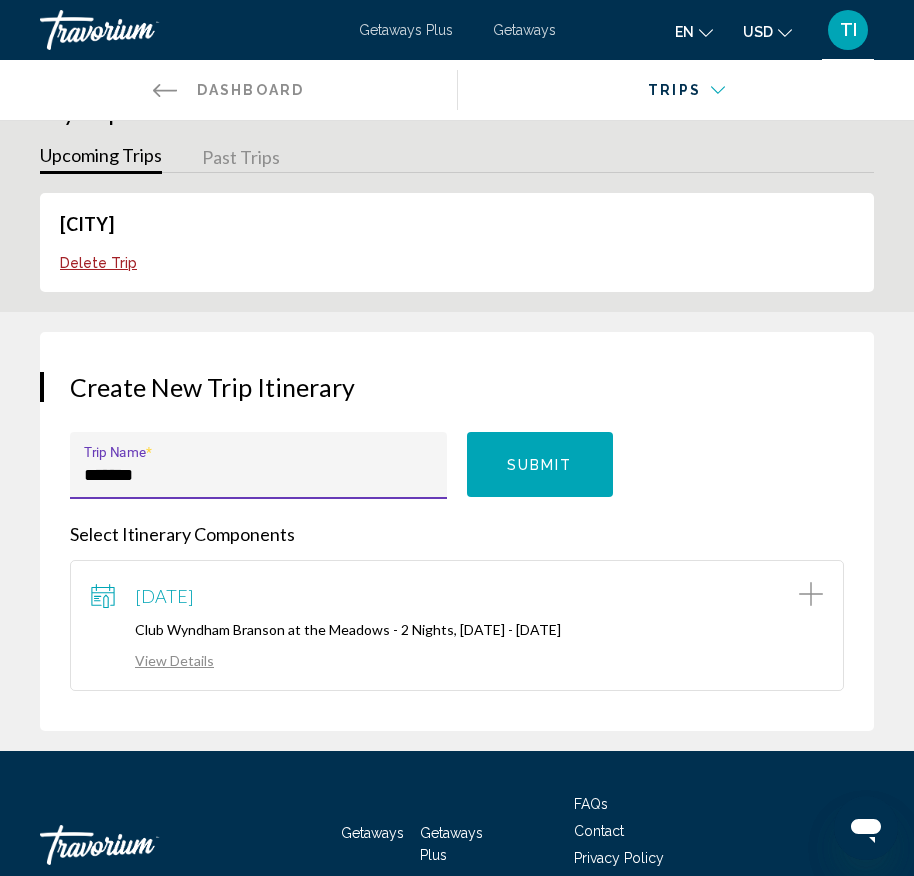 type on "*******" 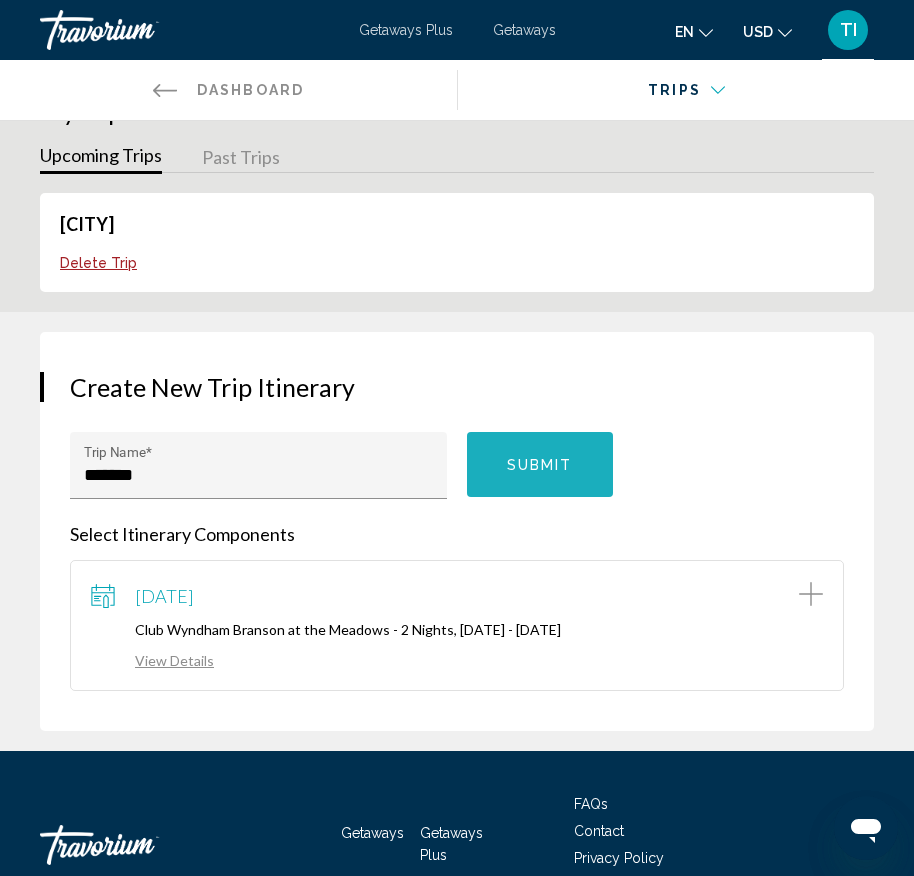 click on "Submit" at bounding box center [540, 464] 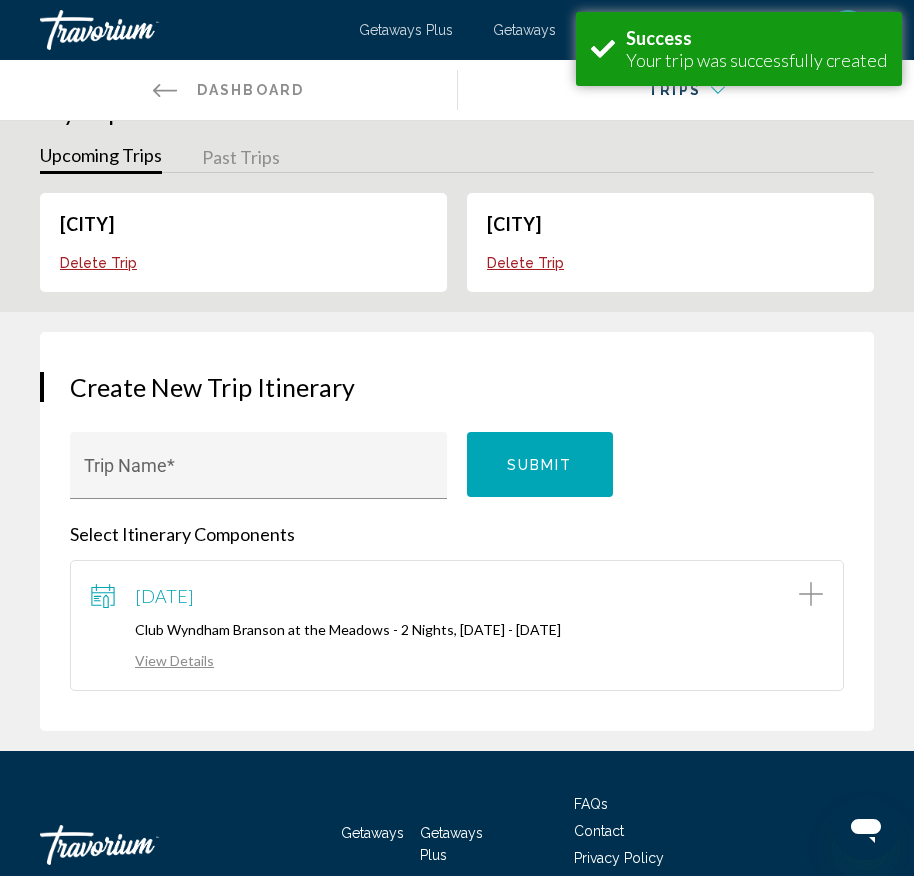 click on "[CITY]" at bounding box center [514, 224] 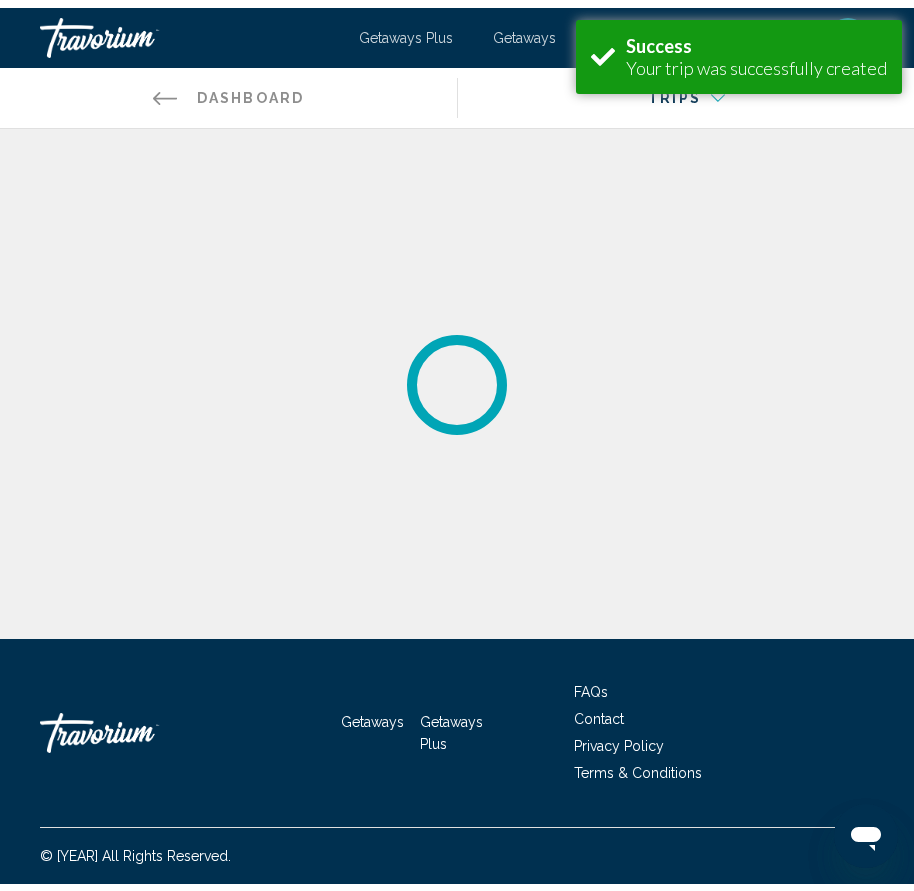 scroll, scrollTop: 0, scrollLeft: 0, axis: both 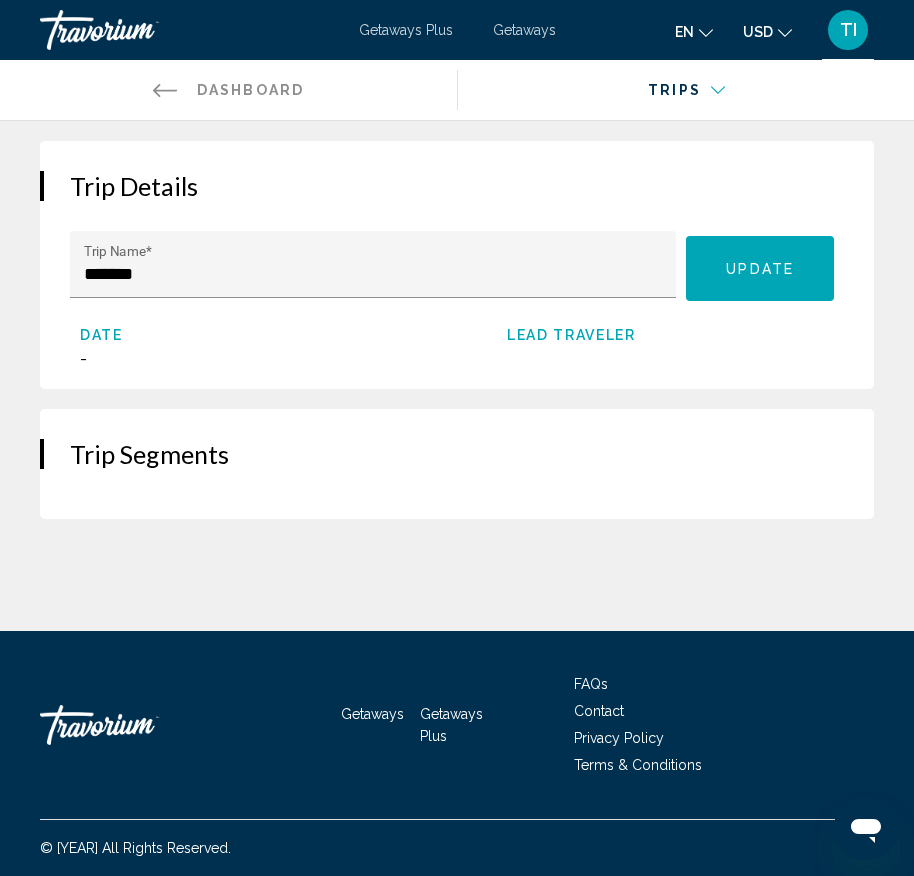 click on "Trip Details ******* Trip Name  * Update Your trip was updated! Date  -  Lead Traveler" at bounding box center (457, 265) 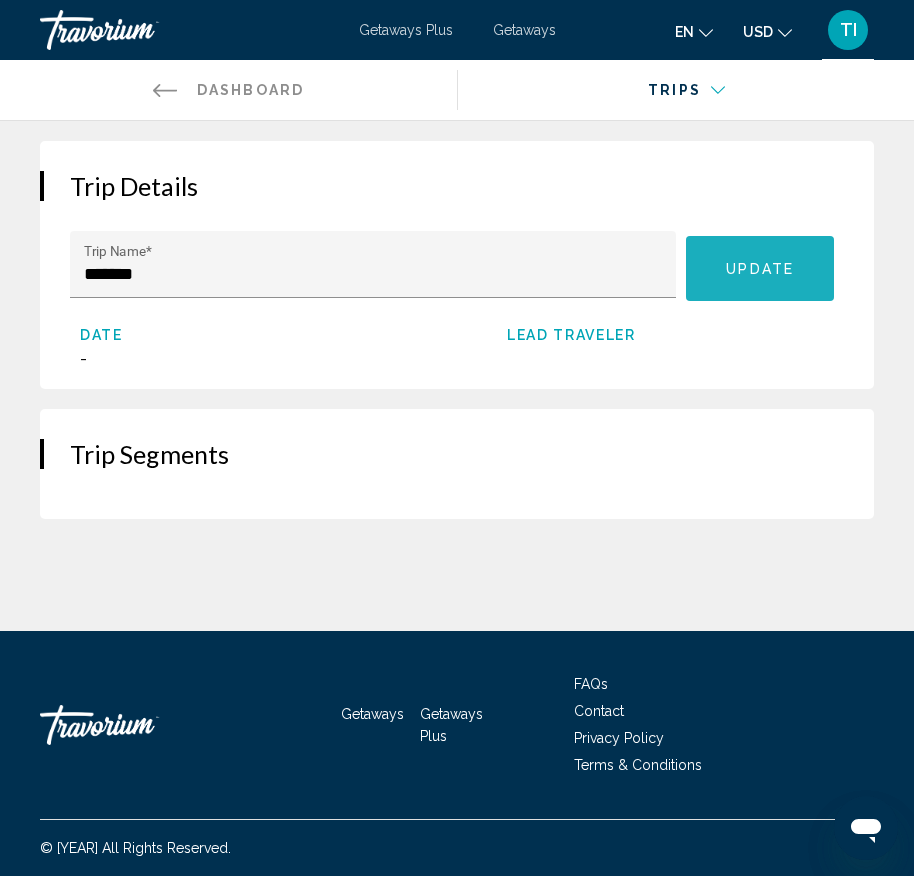 click on "Update" at bounding box center [760, 268] 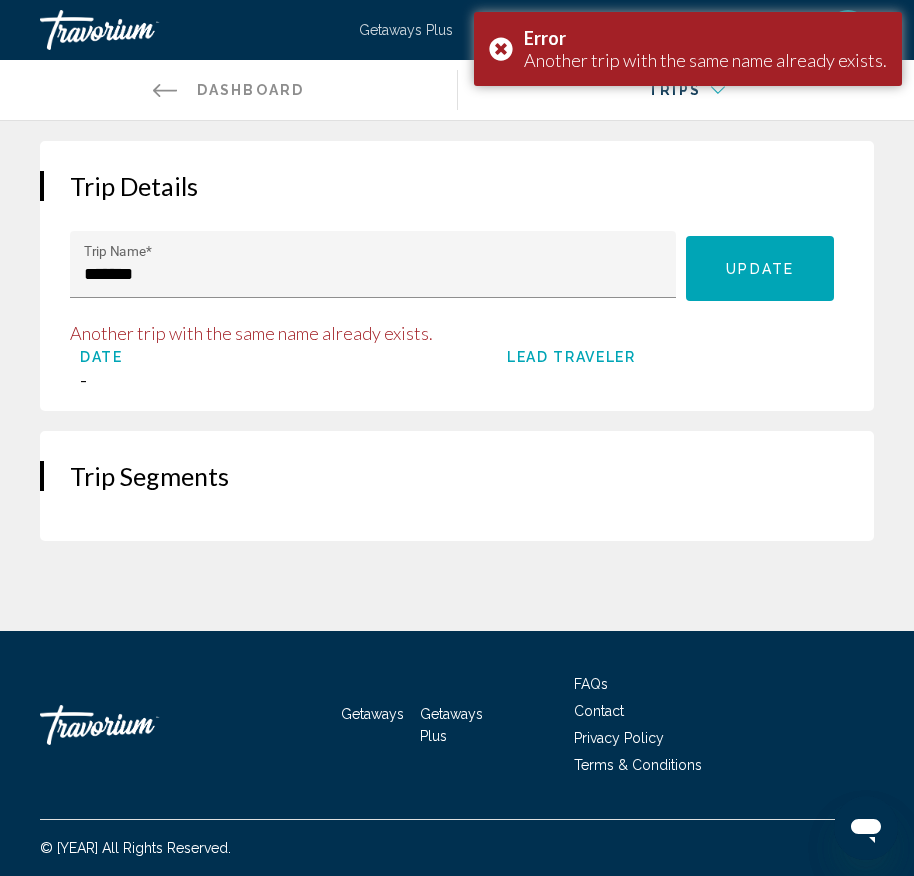 click on "Trip Details" at bounding box center (457, 186) 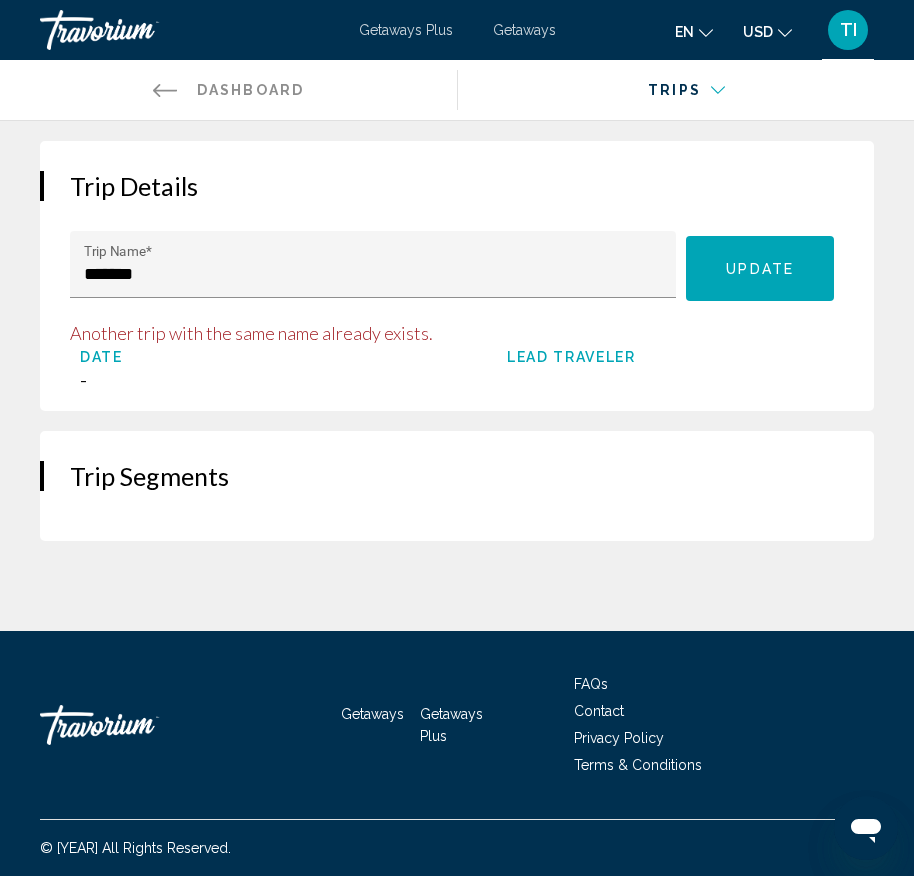 click at bounding box center (687, 95) 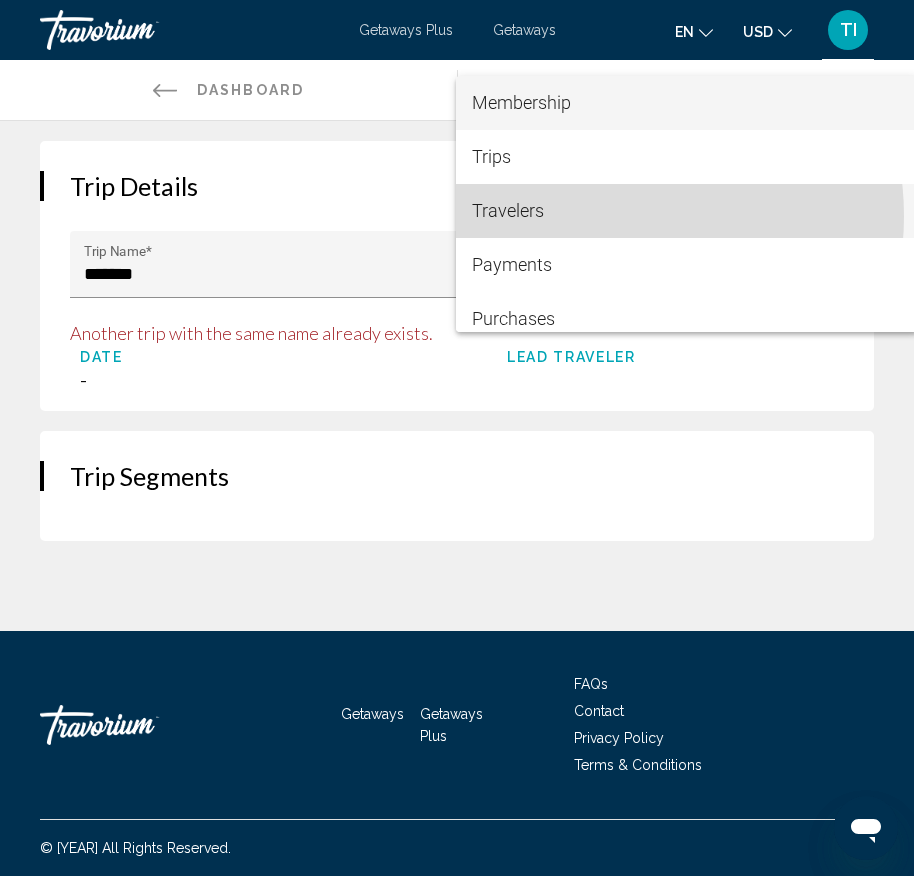 click on "Travelers" at bounding box center [687, 211] 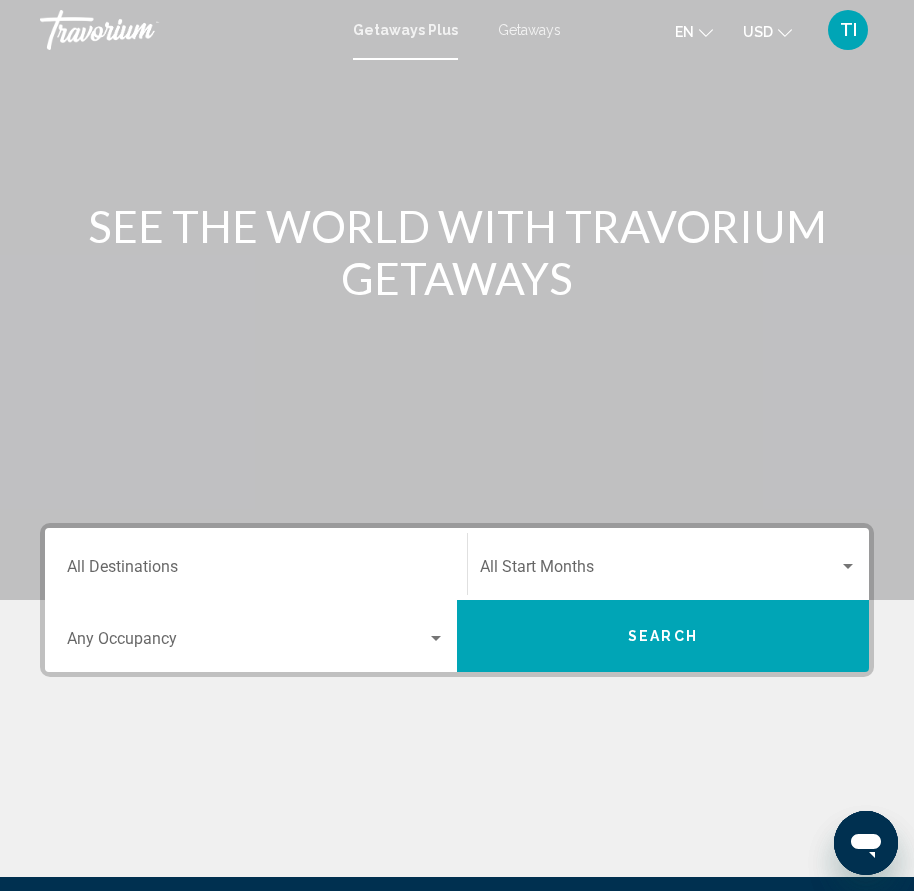 click on "Getaways" at bounding box center [529, 30] 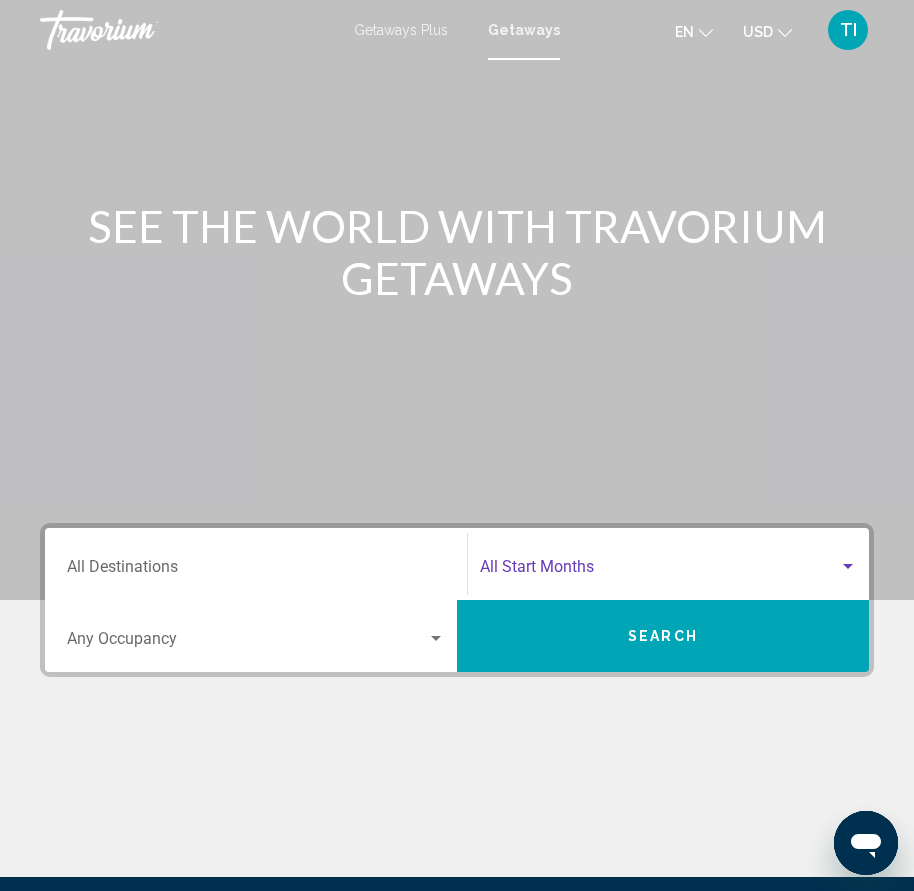 click at bounding box center (848, 567) 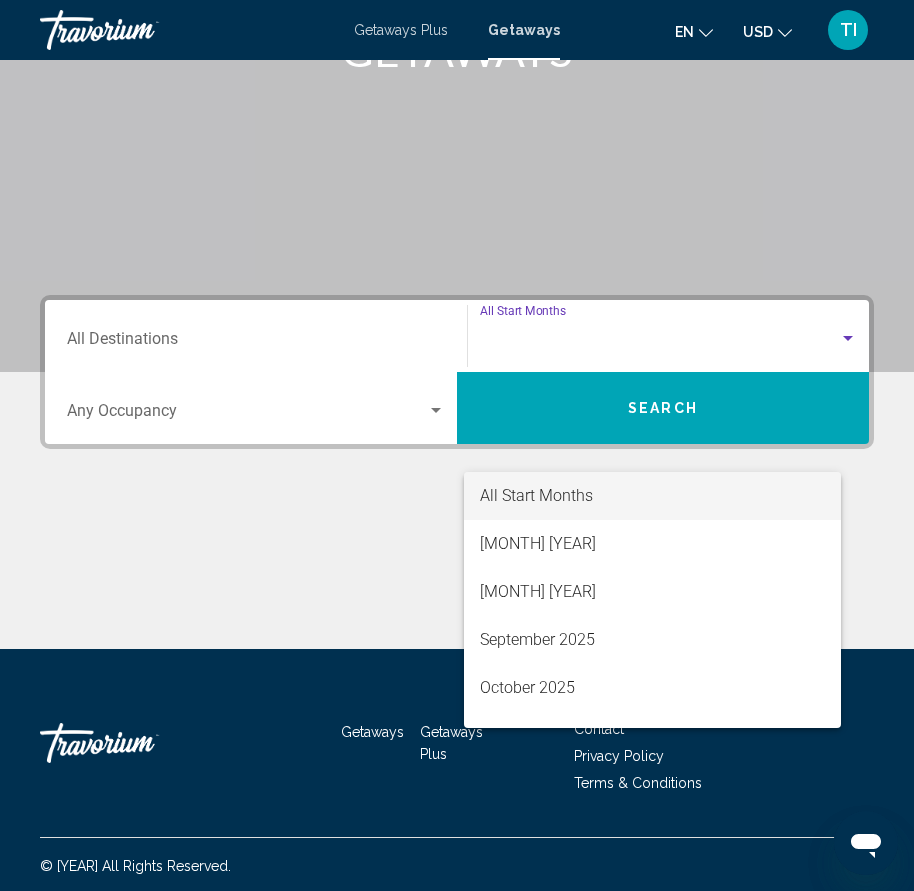 scroll, scrollTop: 231, scrollLeft: 0, axis: vertical 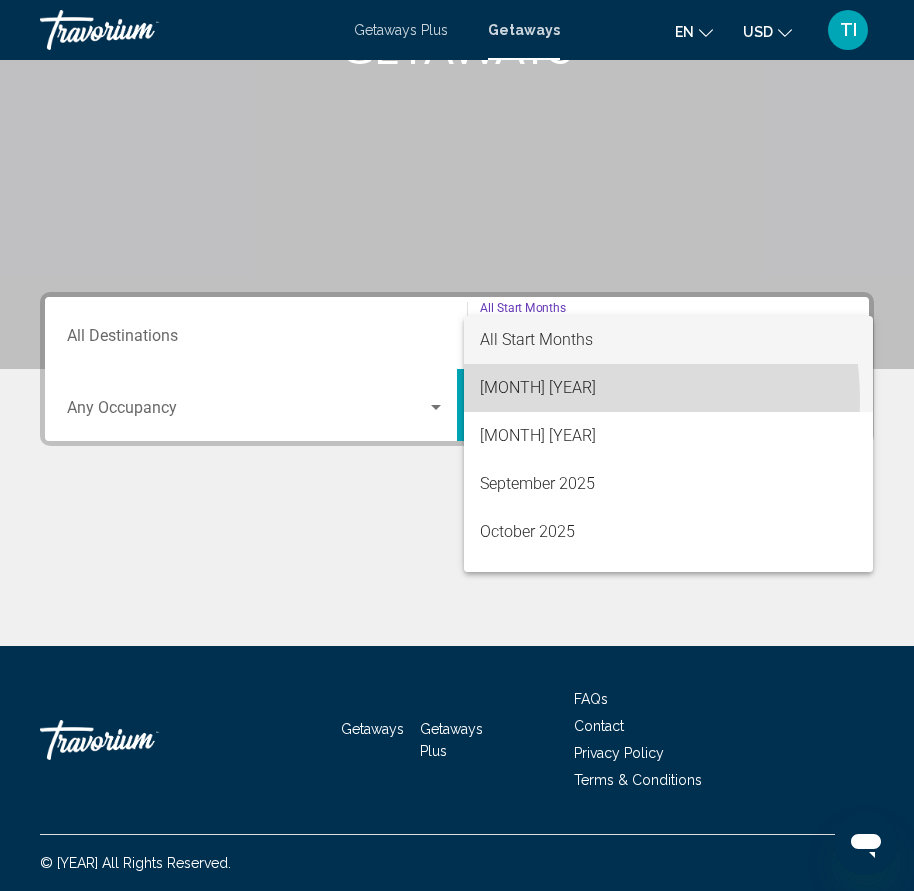 click on "[MONTH] [YEAR]" at bounding box center [668, 388] 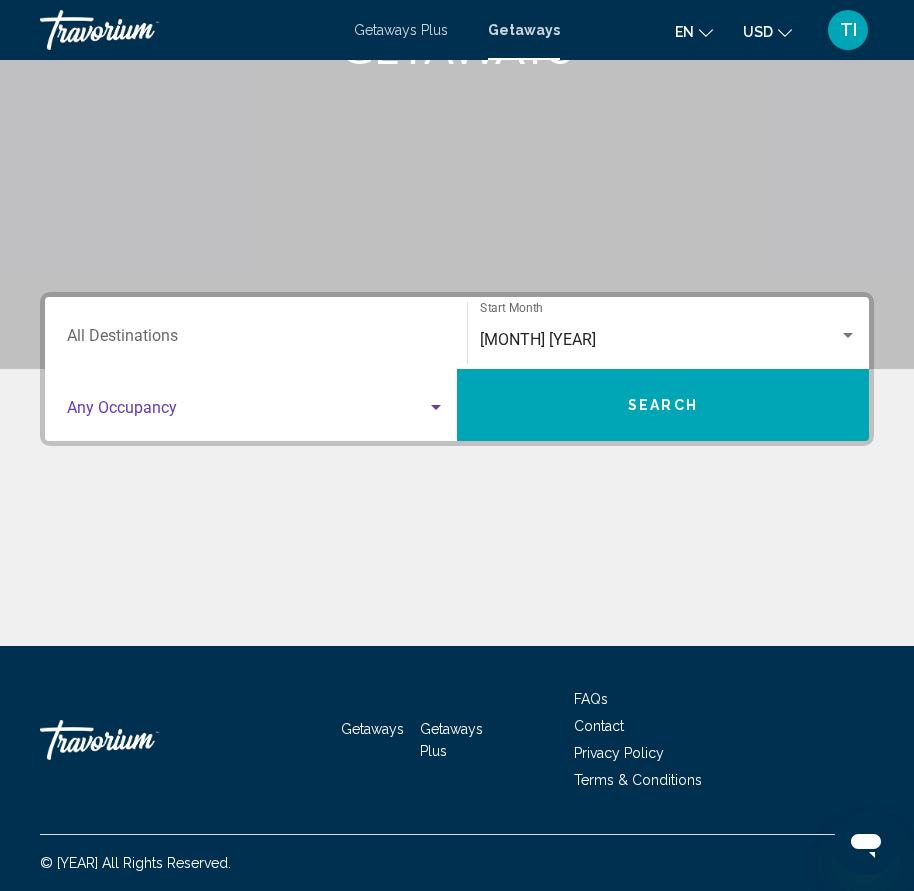 click at bounding box center (436, 407) 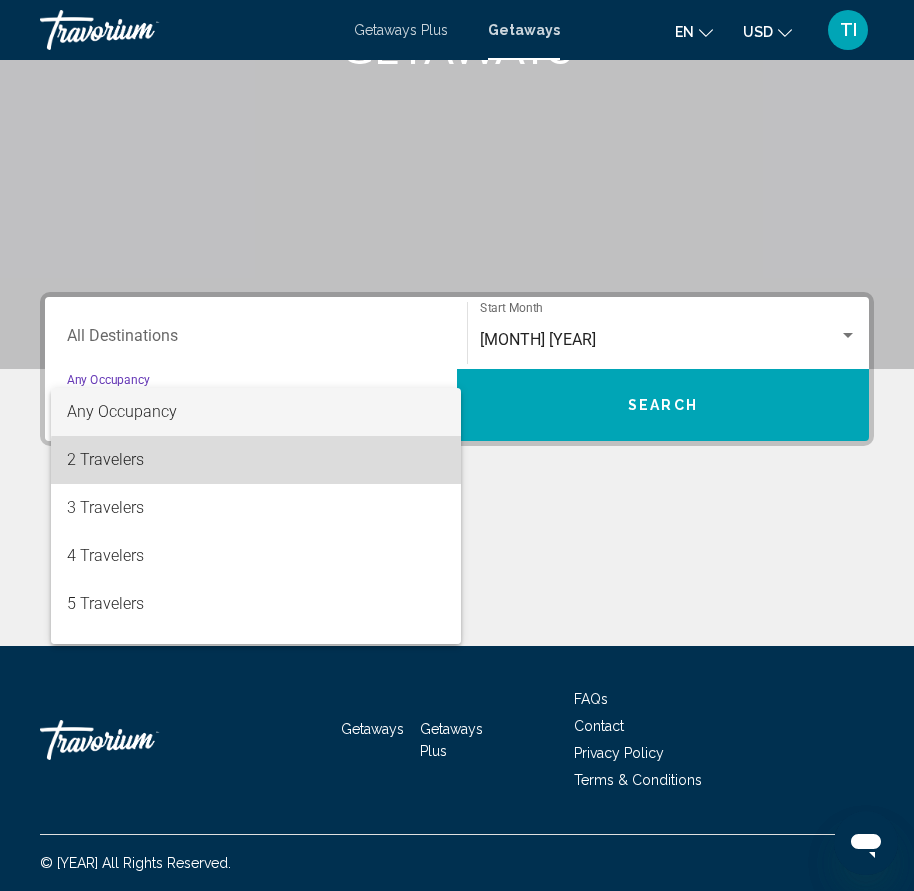 click on "2 Travelers" at bounding box center (256, 460) 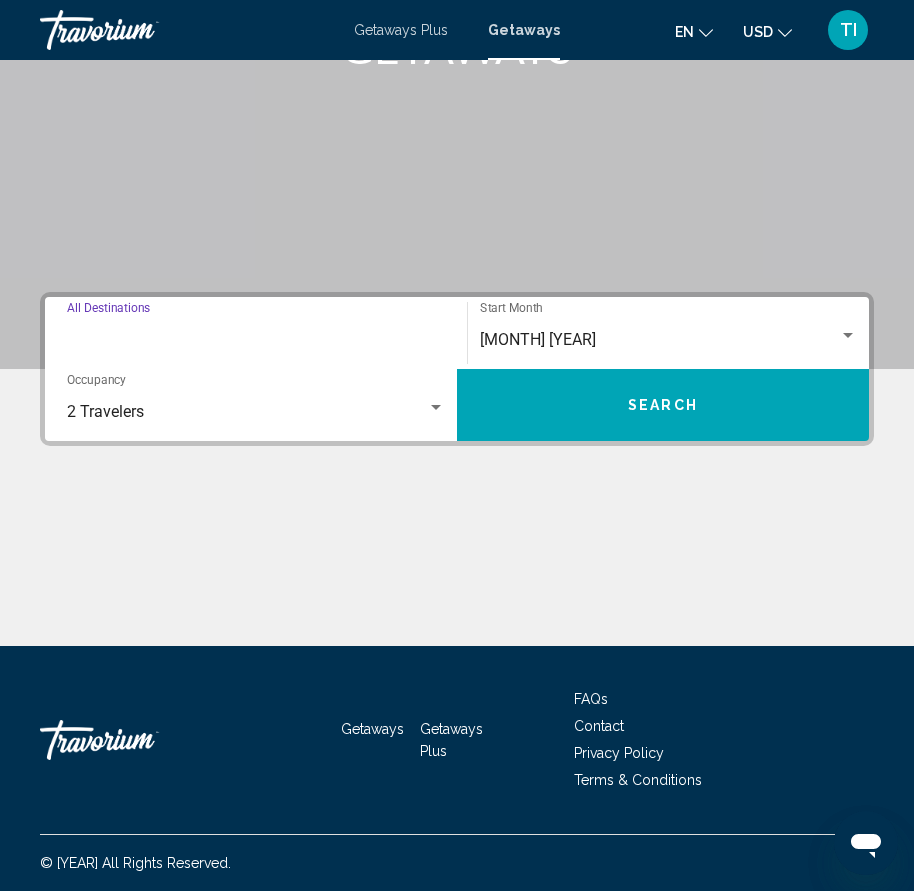 click on "Destination All Destinations" at bounding box center [256, 340] 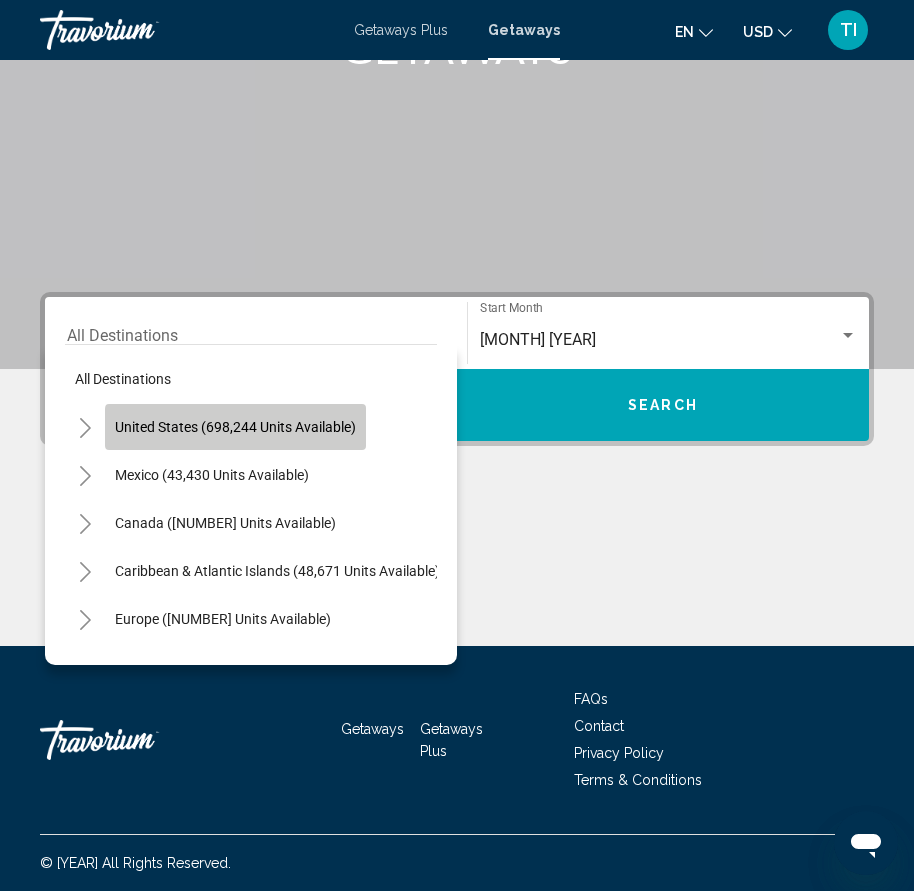 click on "United States (698,244 units available)" at bounding box center (235, 427) 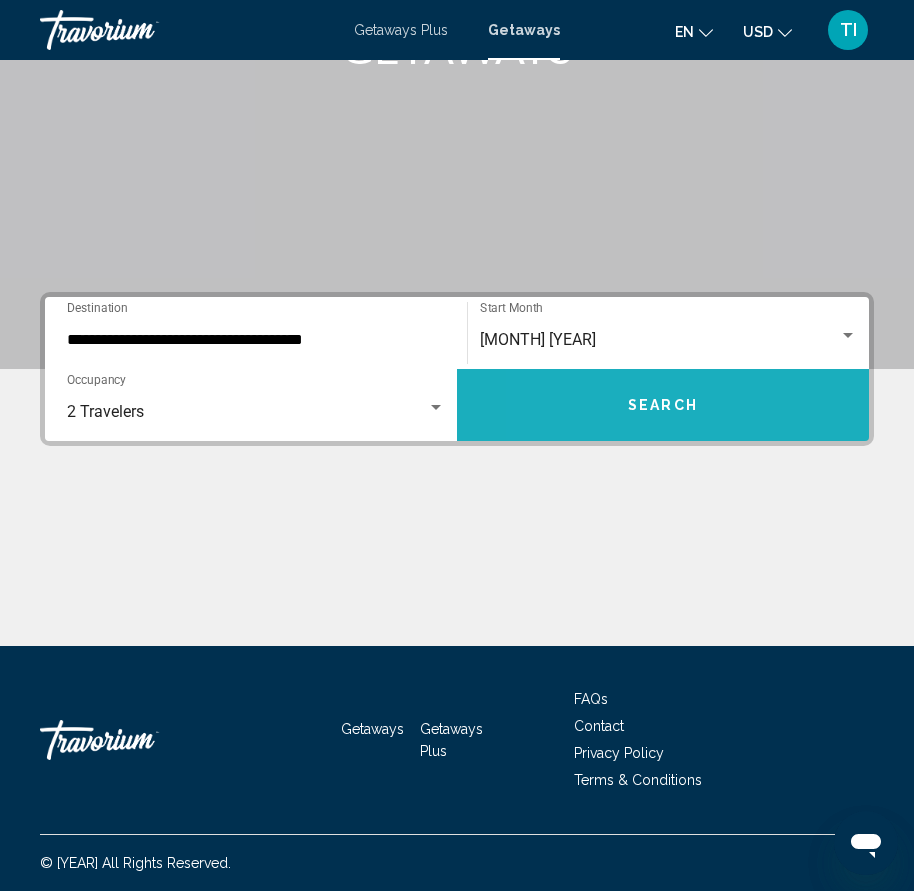 click on "Search" at bounding box center [663, 405] 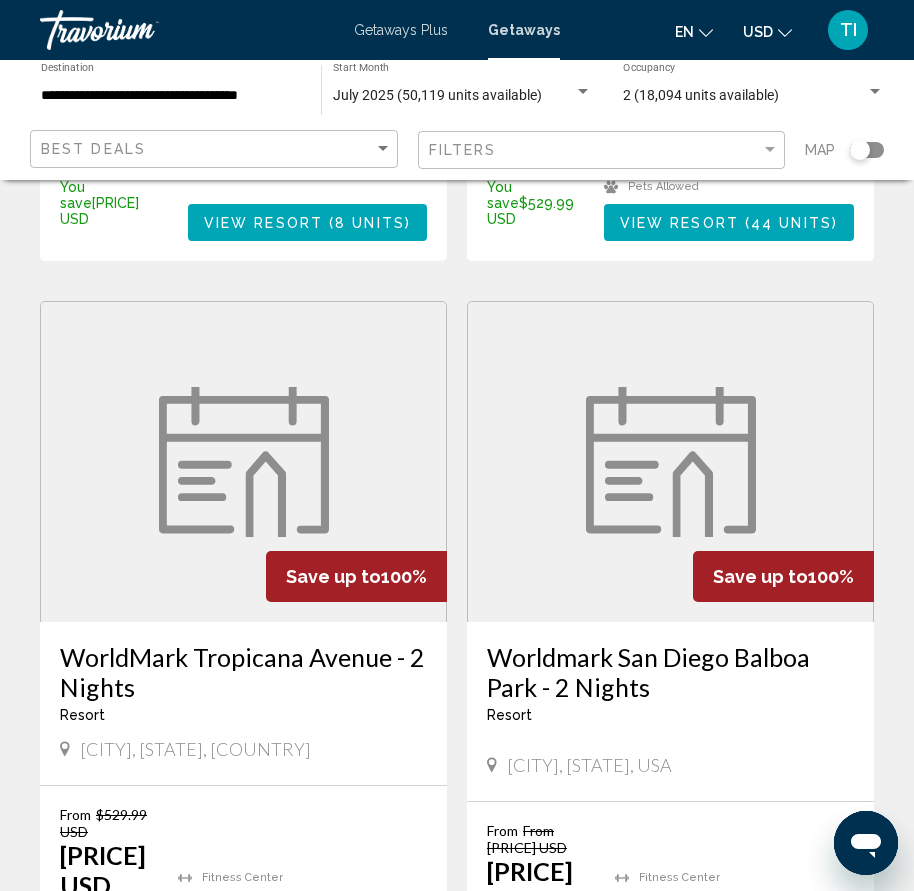 scroll, scrollTop: 747, scrollLeft: 0, axis: vertical 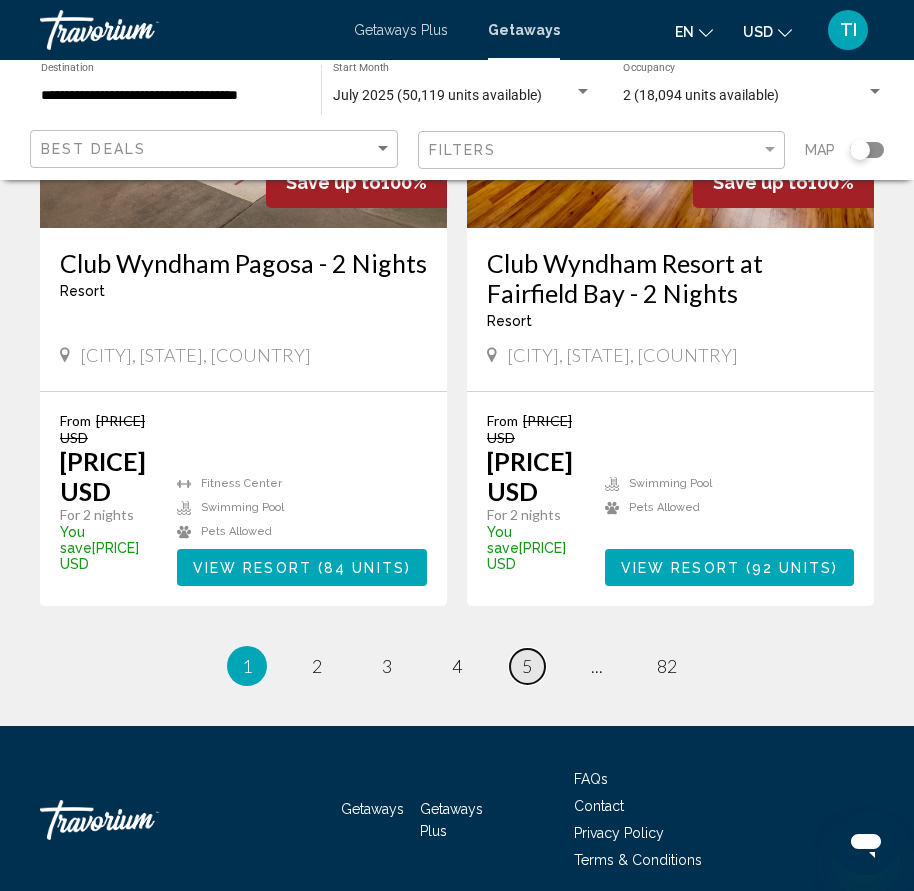 click on "5" at bounding box center [317, 666] 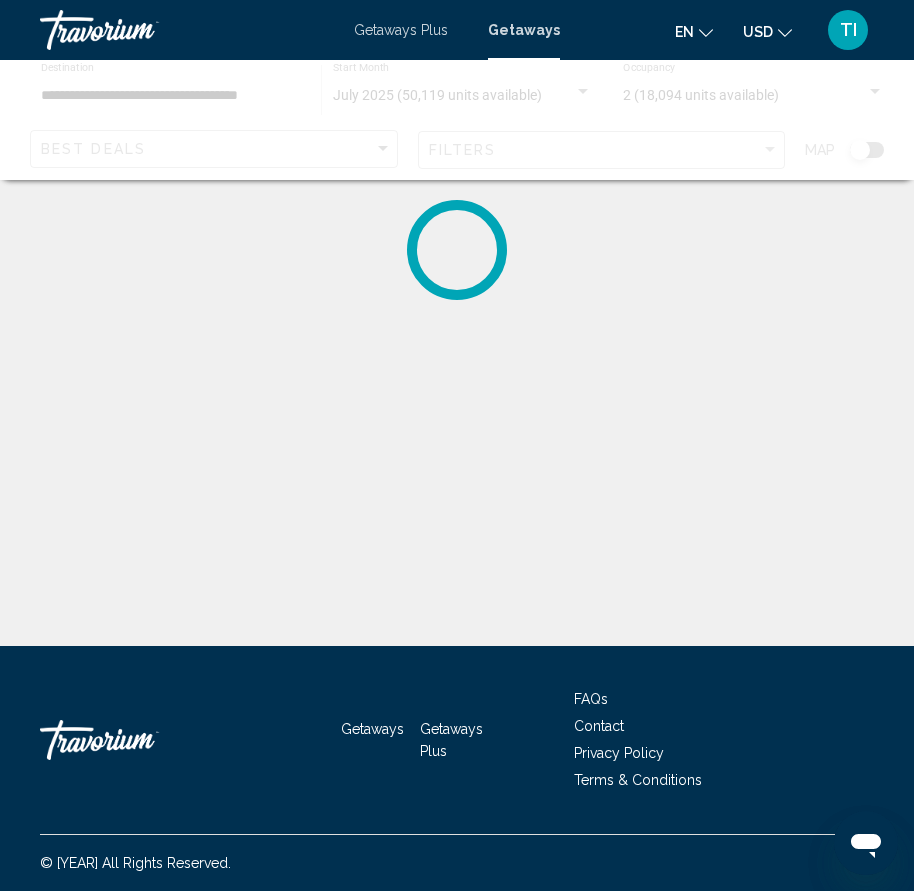 scroll, scrollTop: 0, scrollLeft: 0, axis: both 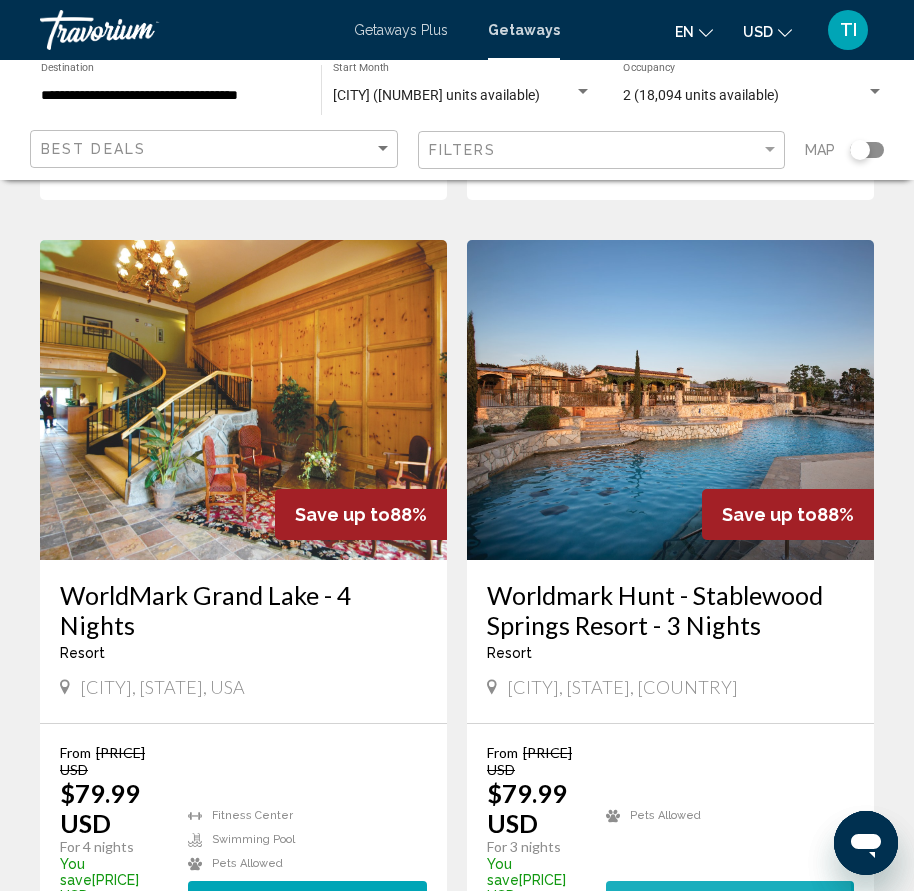 click on "View Resort" at bounding box center (681, 900) 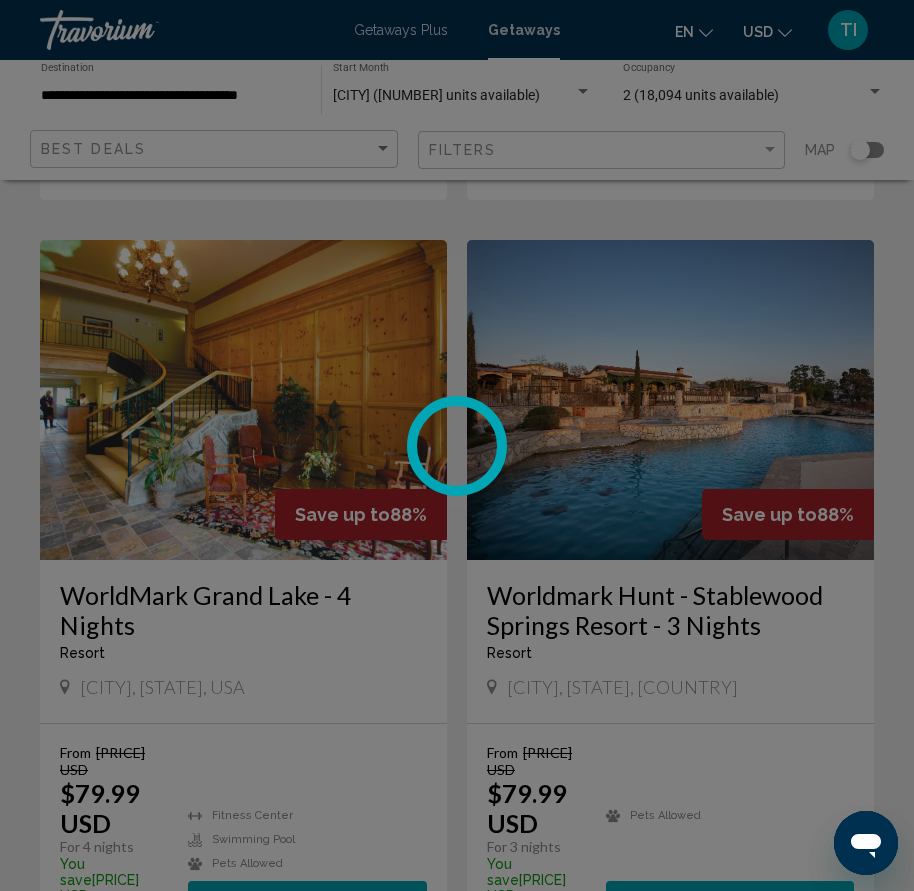 scroll, scrollTop: 90, scrollLeft: 0, axis: vertical 